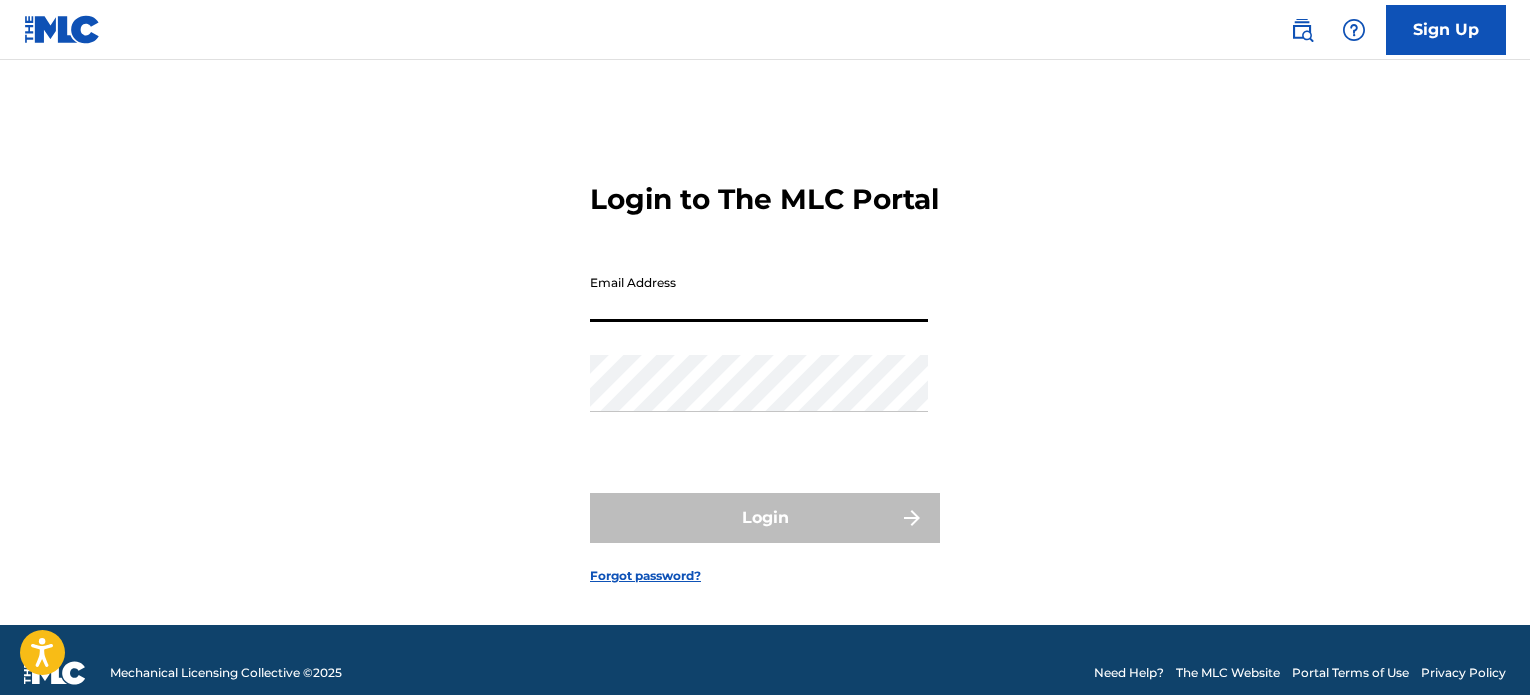 scroll, scrollTop: 0, scrollLeft: 0, axis: both 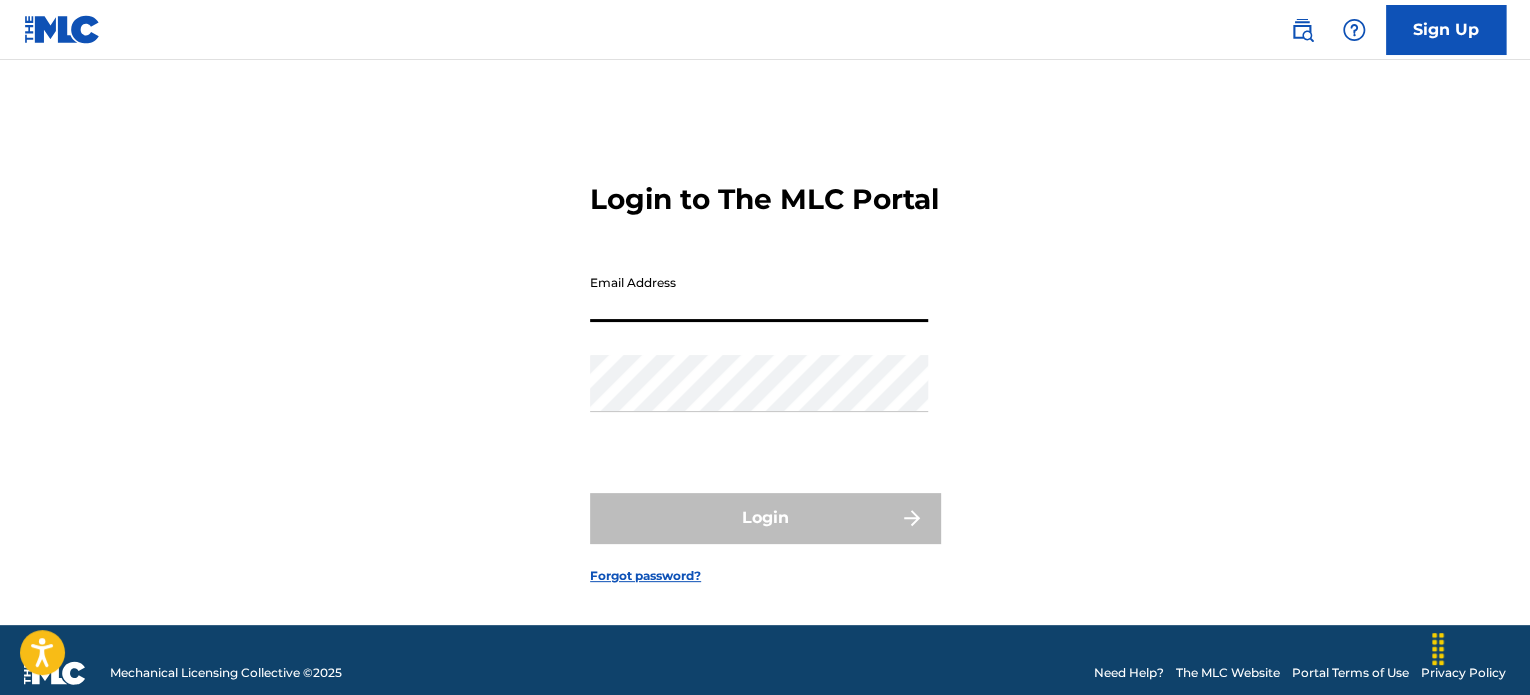 click on "Sign Up" at bounding box center [1446, 30] 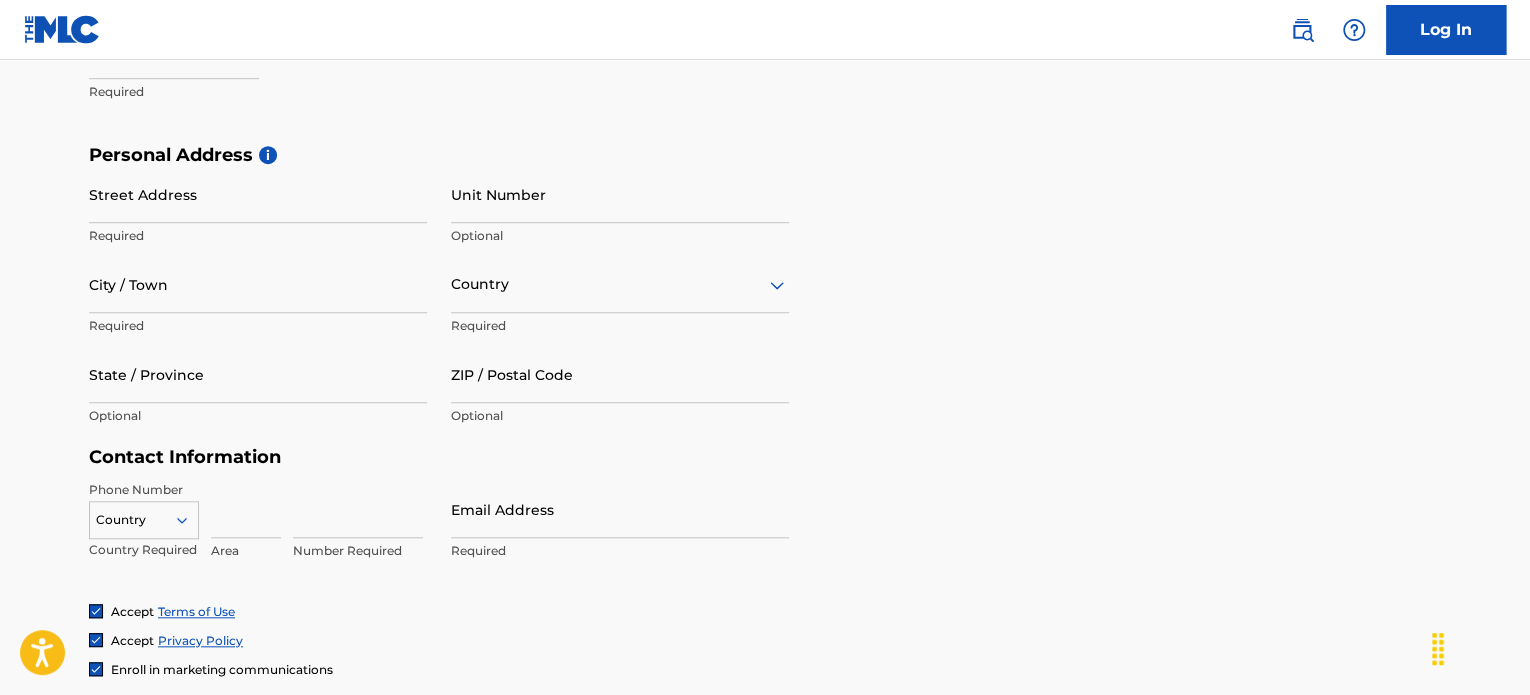 scroll, scrollTop: 606, scrollLeft: 0, axis: vertical 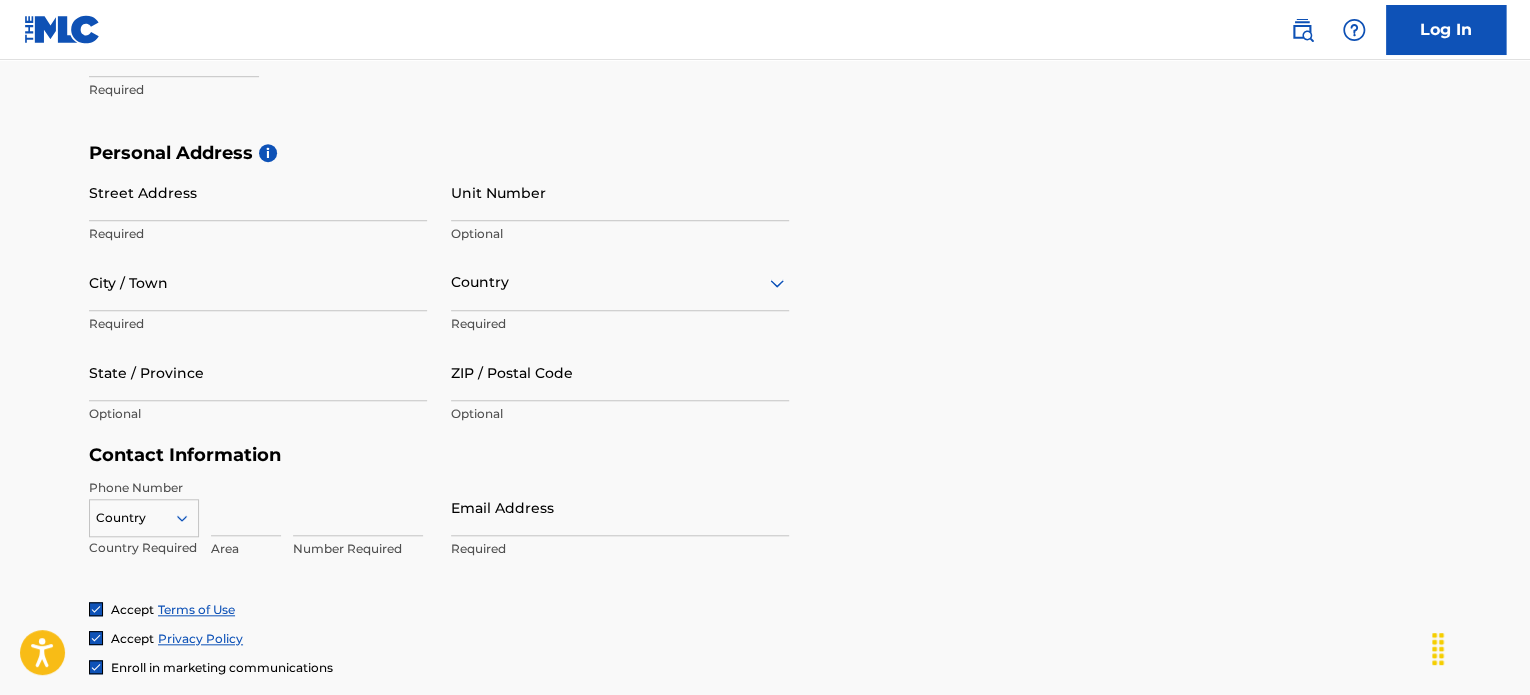 click on "Email Address" at bounding box center [620, 507] 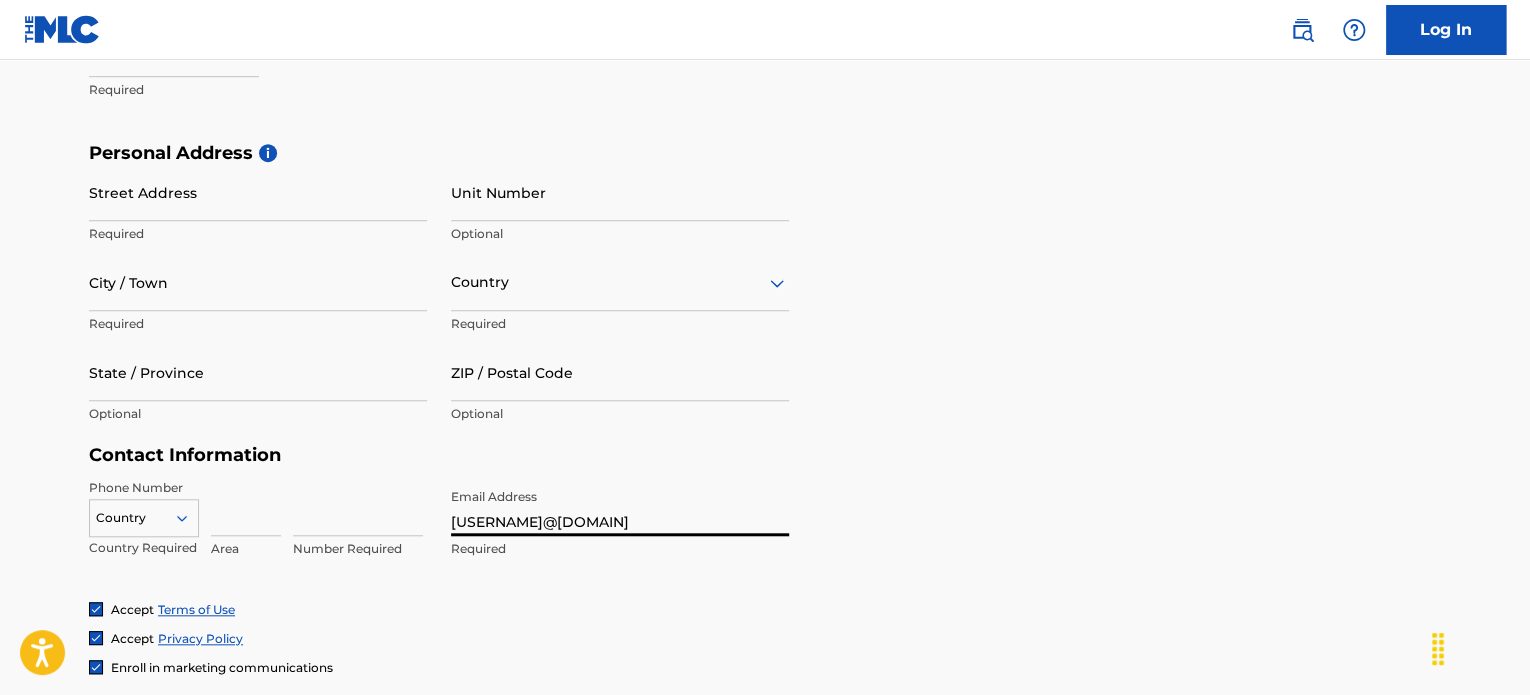type on "[USERNAME]@[DOMAIN]" 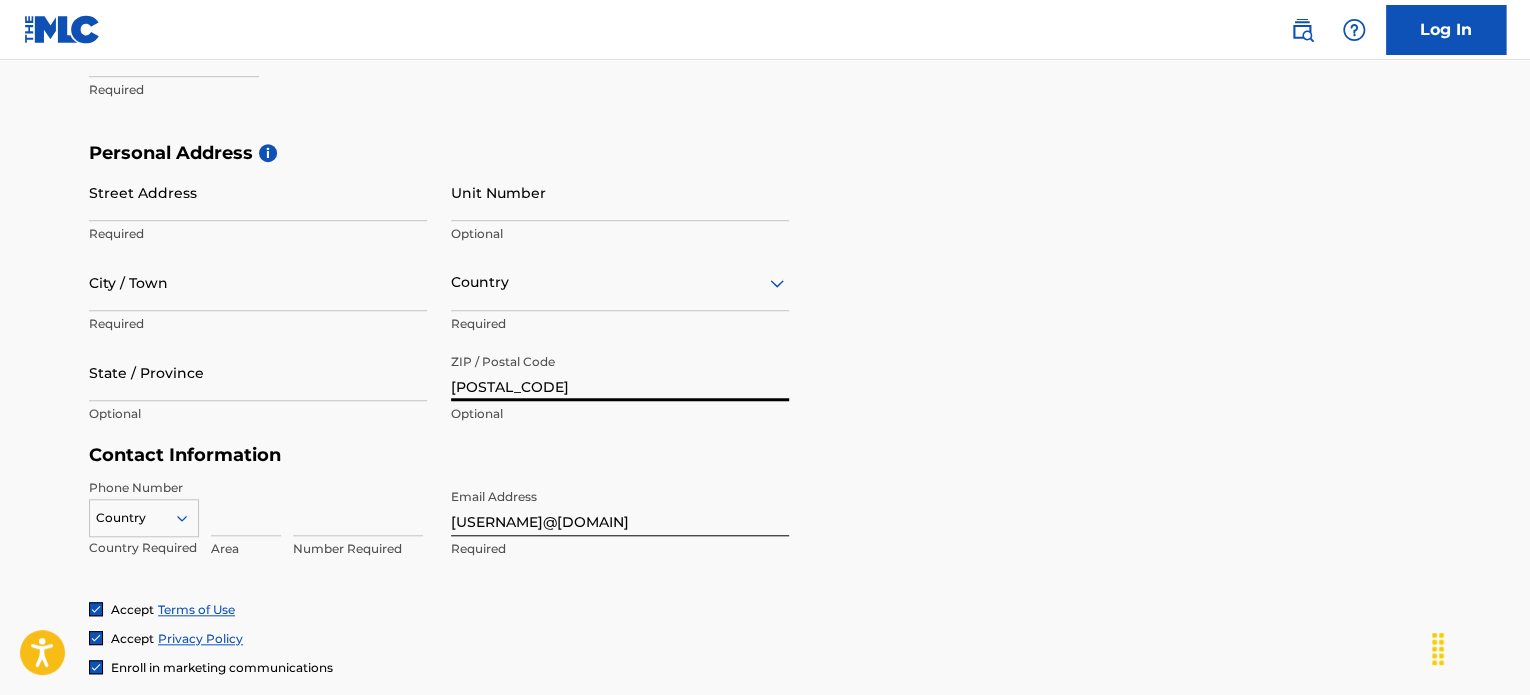 type on "[POSTAL_CODE]" 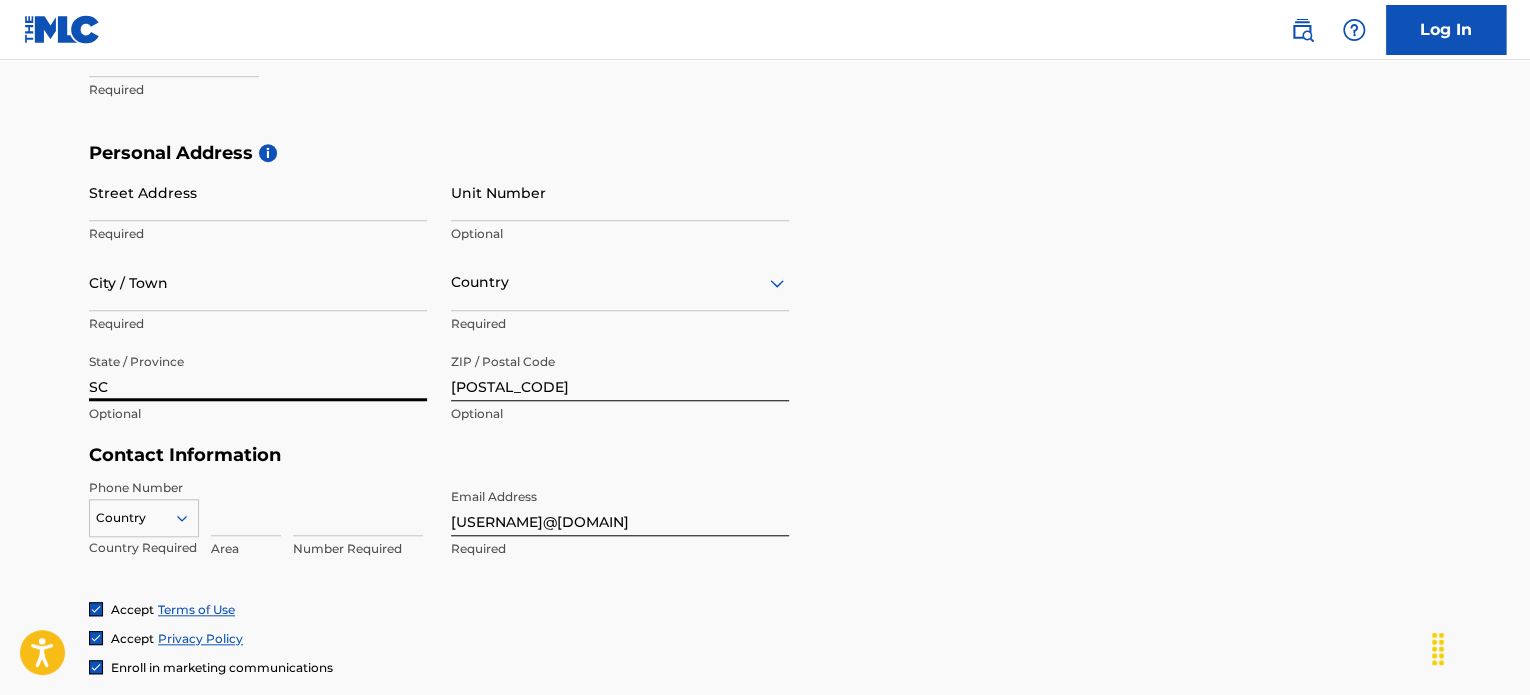 type on "SC" 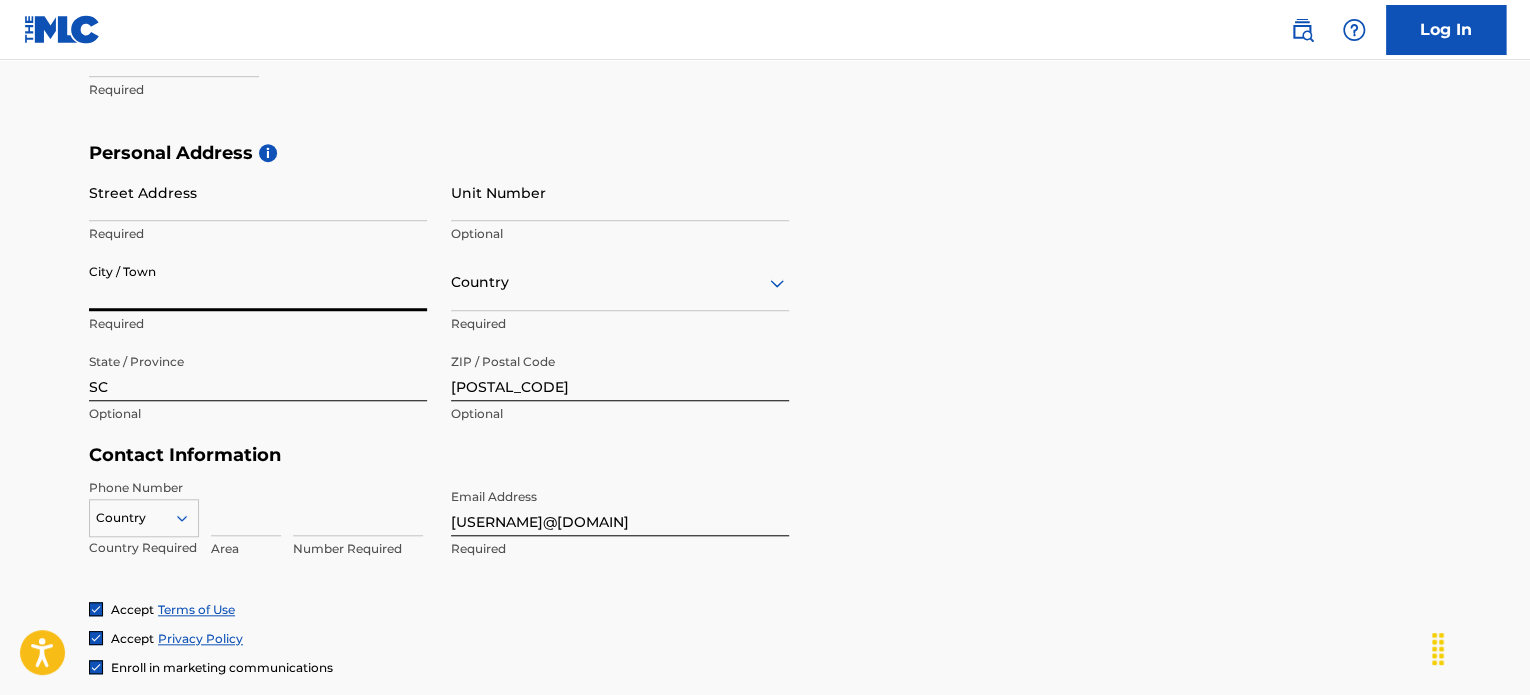 click on "City / Town" at bounding box center (258, 282) 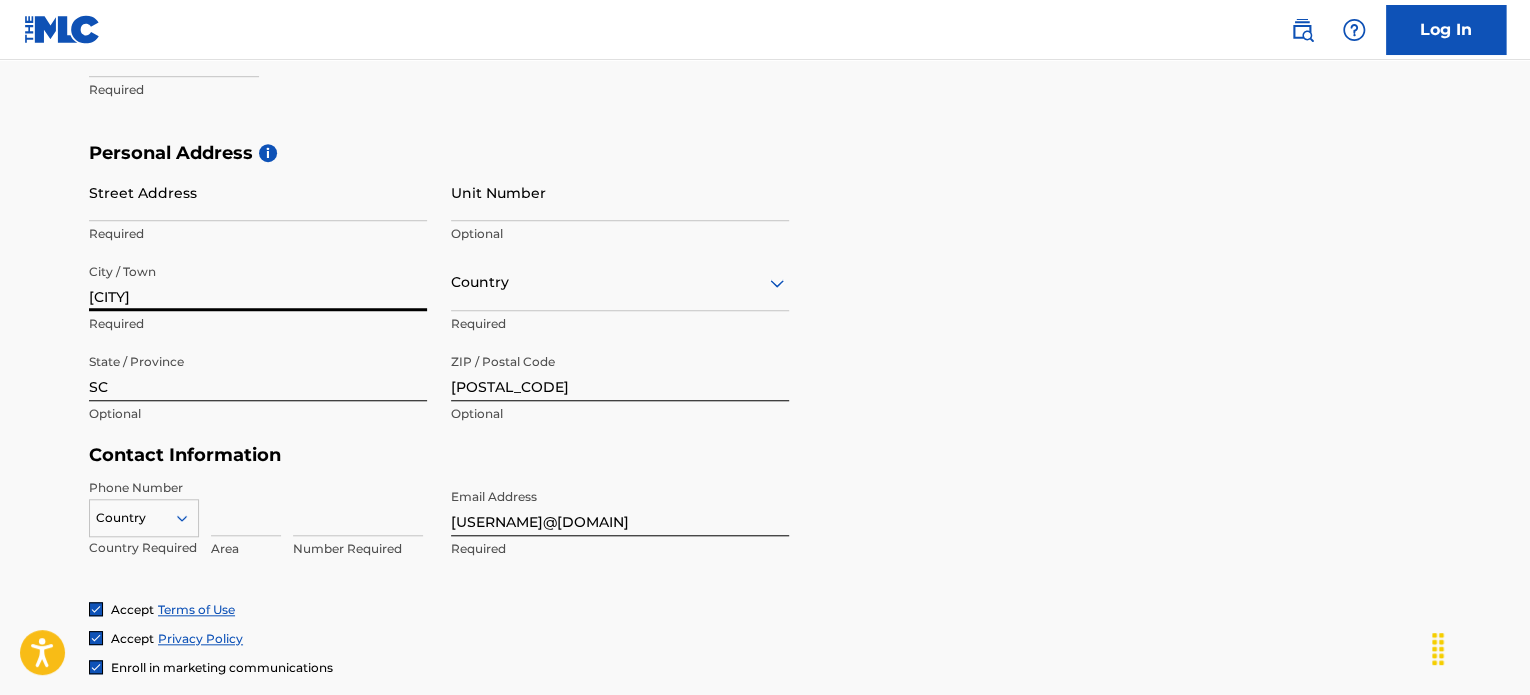 type on "[CITY]" 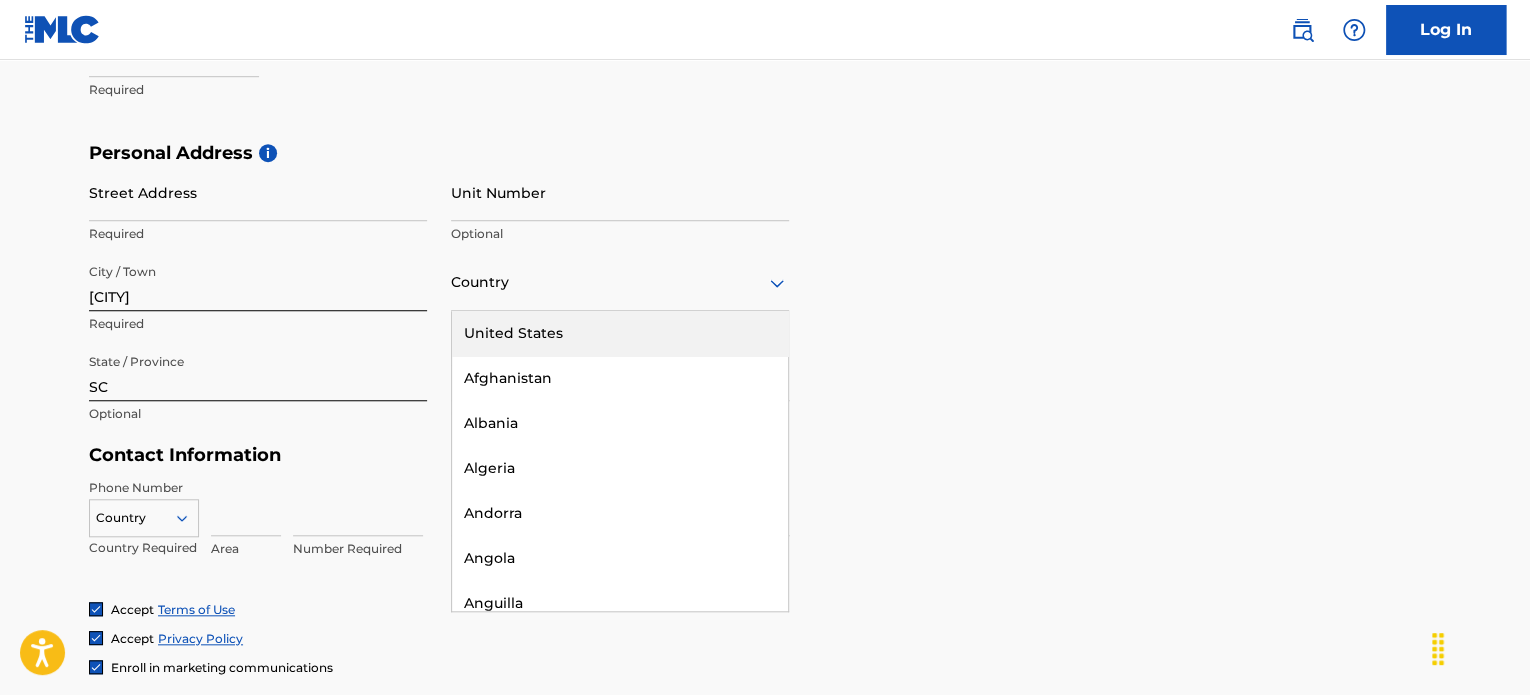 click at bounding box center (620, 282) 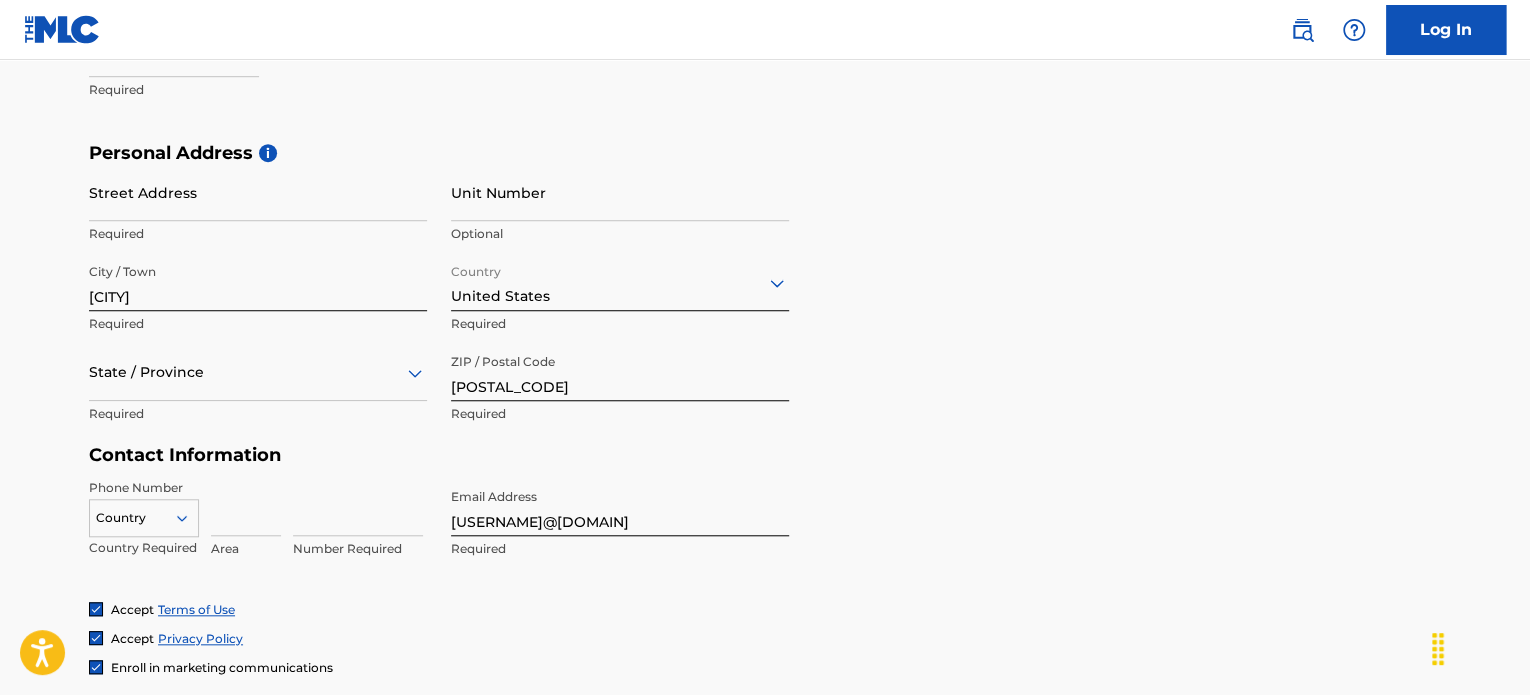 click on "Unit Number" at bounding box center [620, 192] 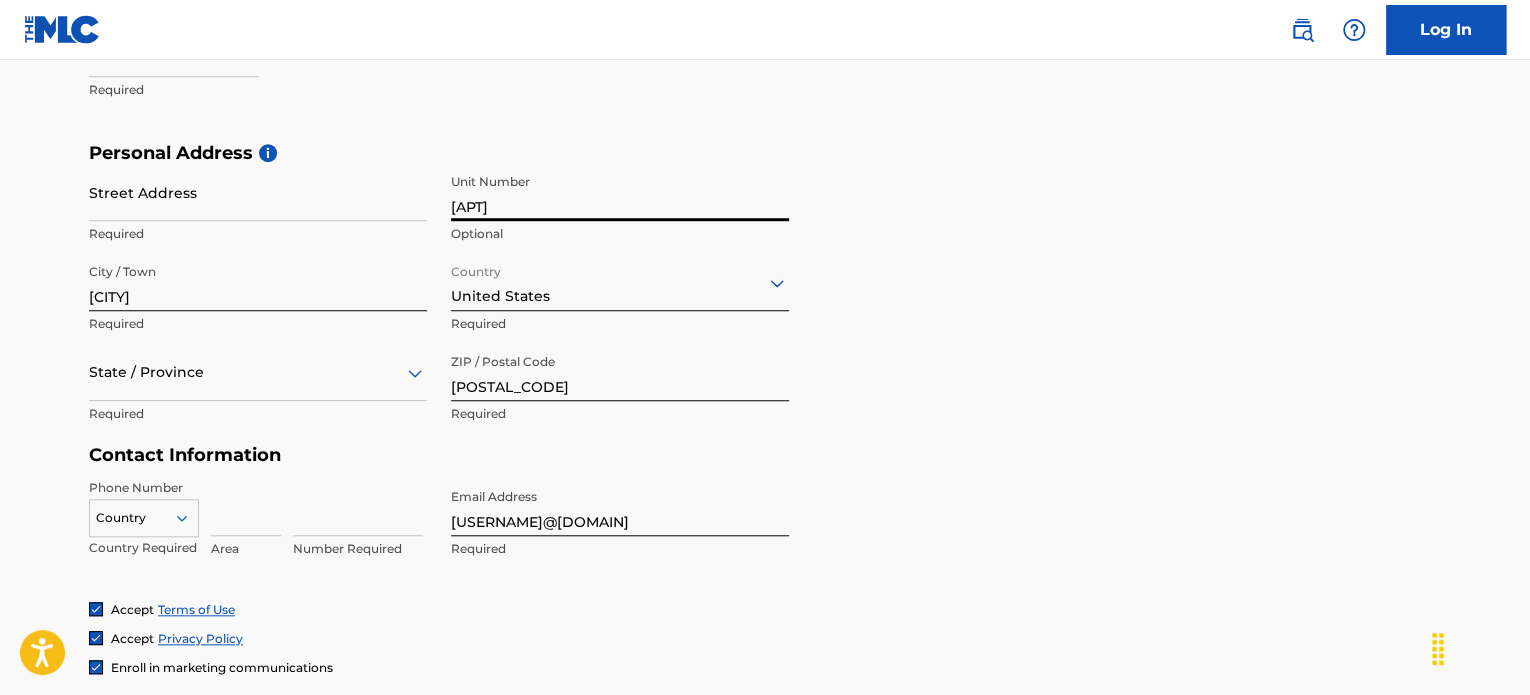 type on "[APT]" 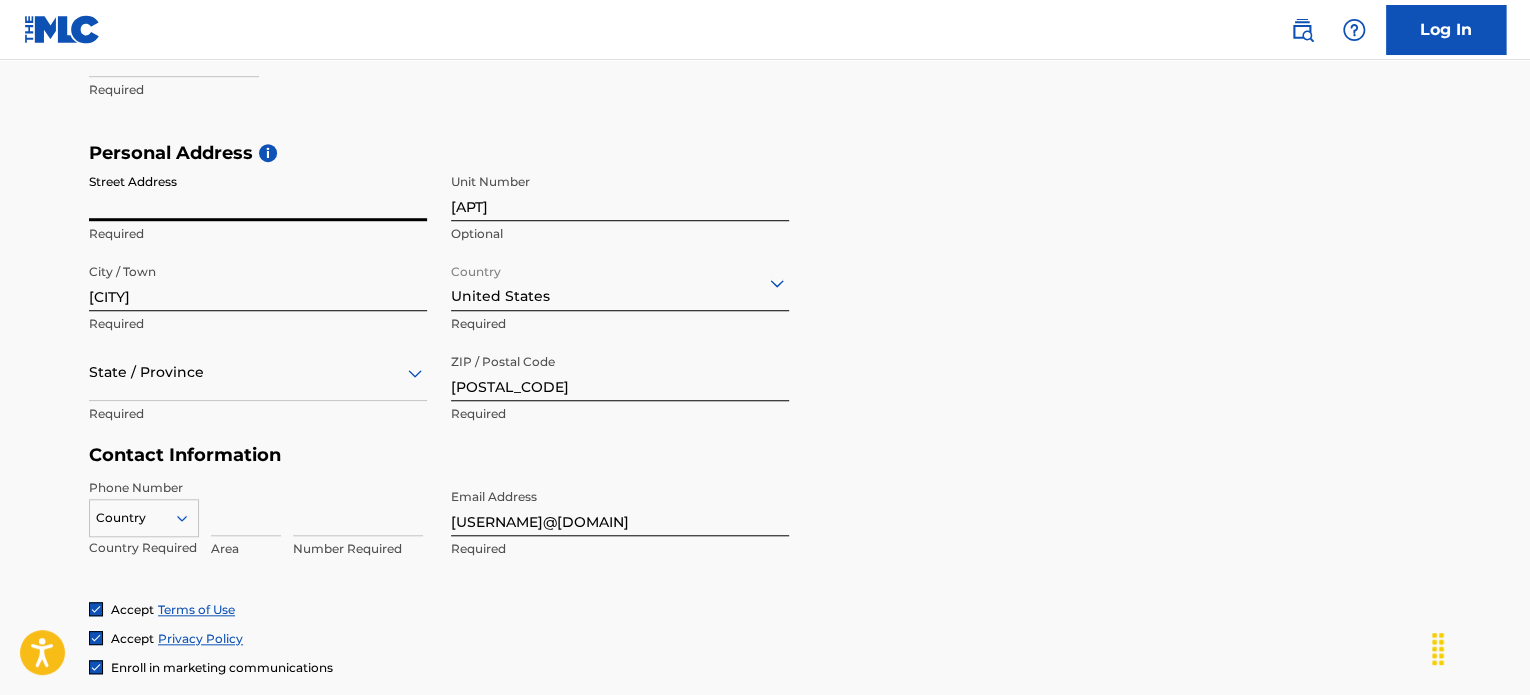 click on "Street Address" at bounding box center (258, 192) 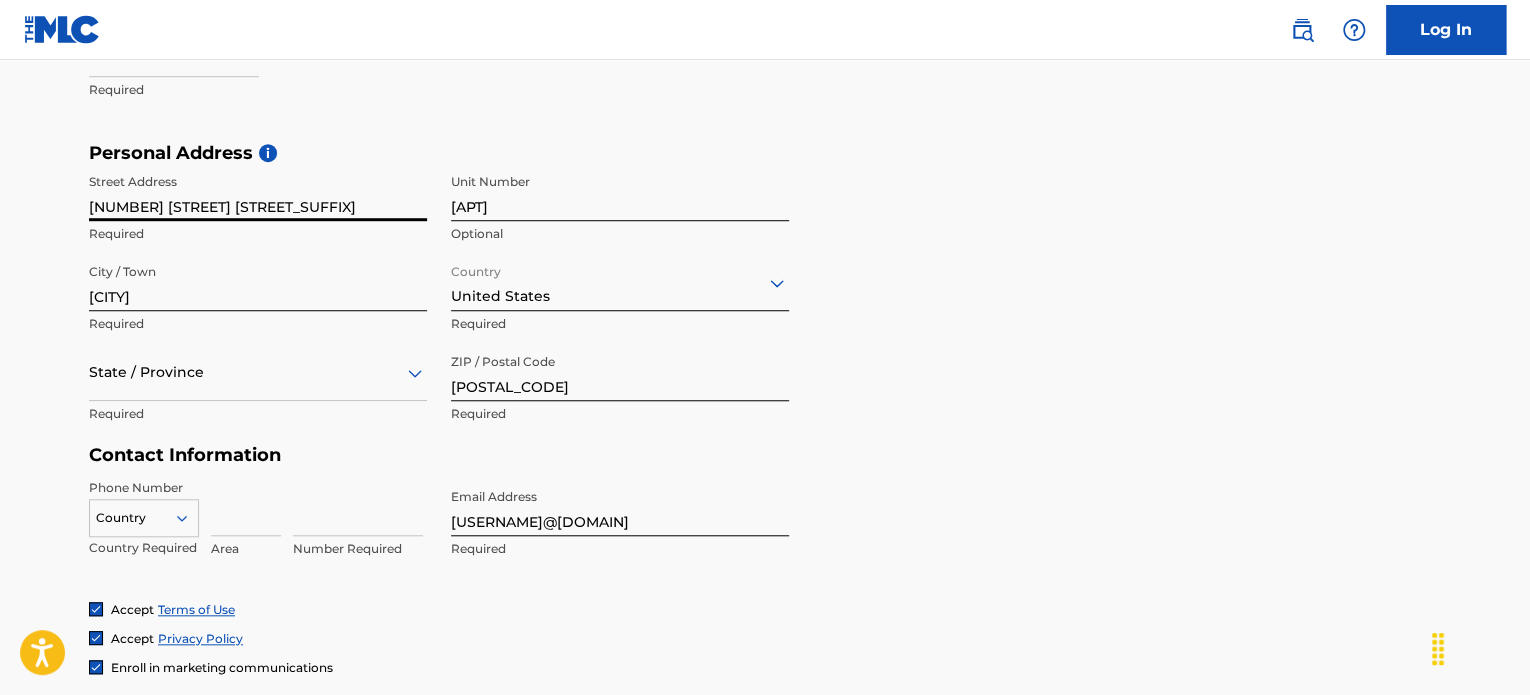 type on "[NUMBER] [STREET] [STREET_SUFFIX]" 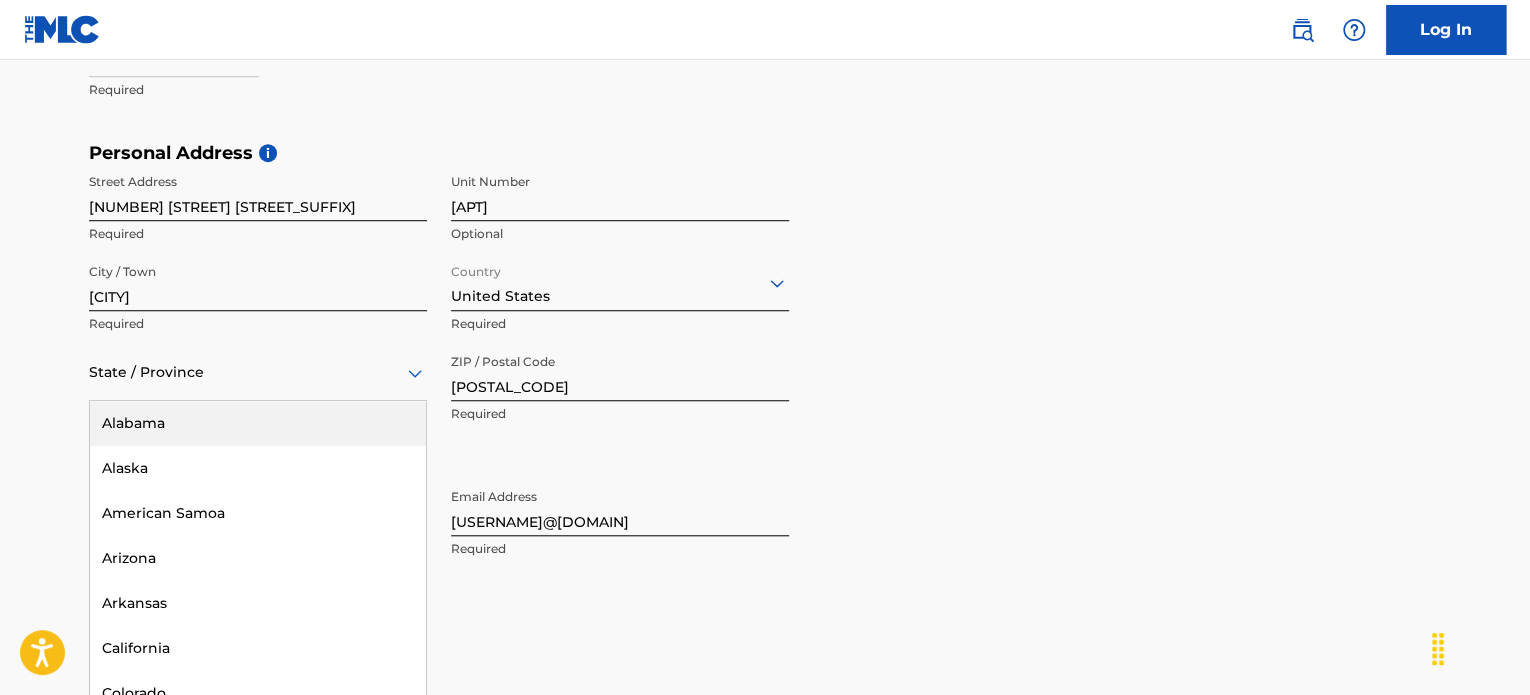 scroll, scrollTop: 612, scrollLeft: 0, axis: vertical 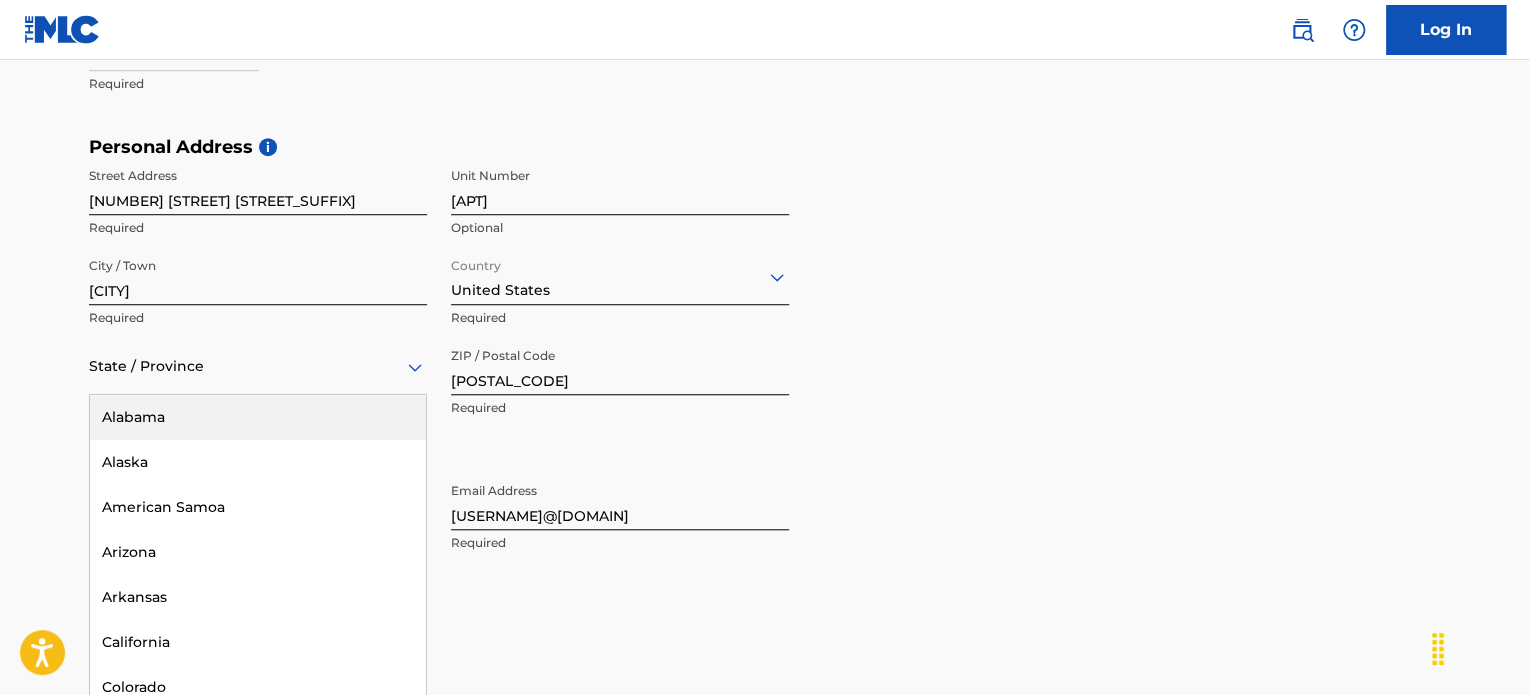 click on "State / Province" at bounding box center (258, 366) 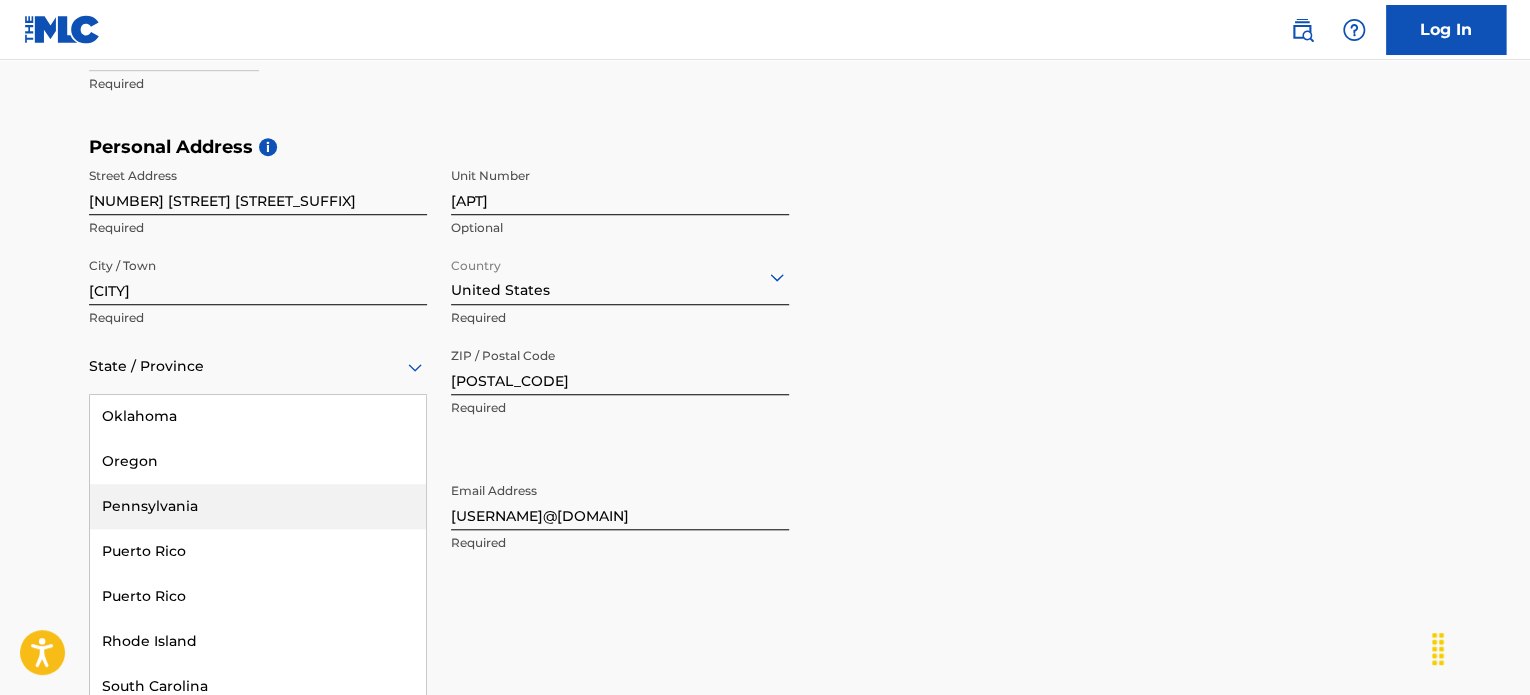 scroll, scrollTop: 1843, scrollLeft: 0, axis: vertical 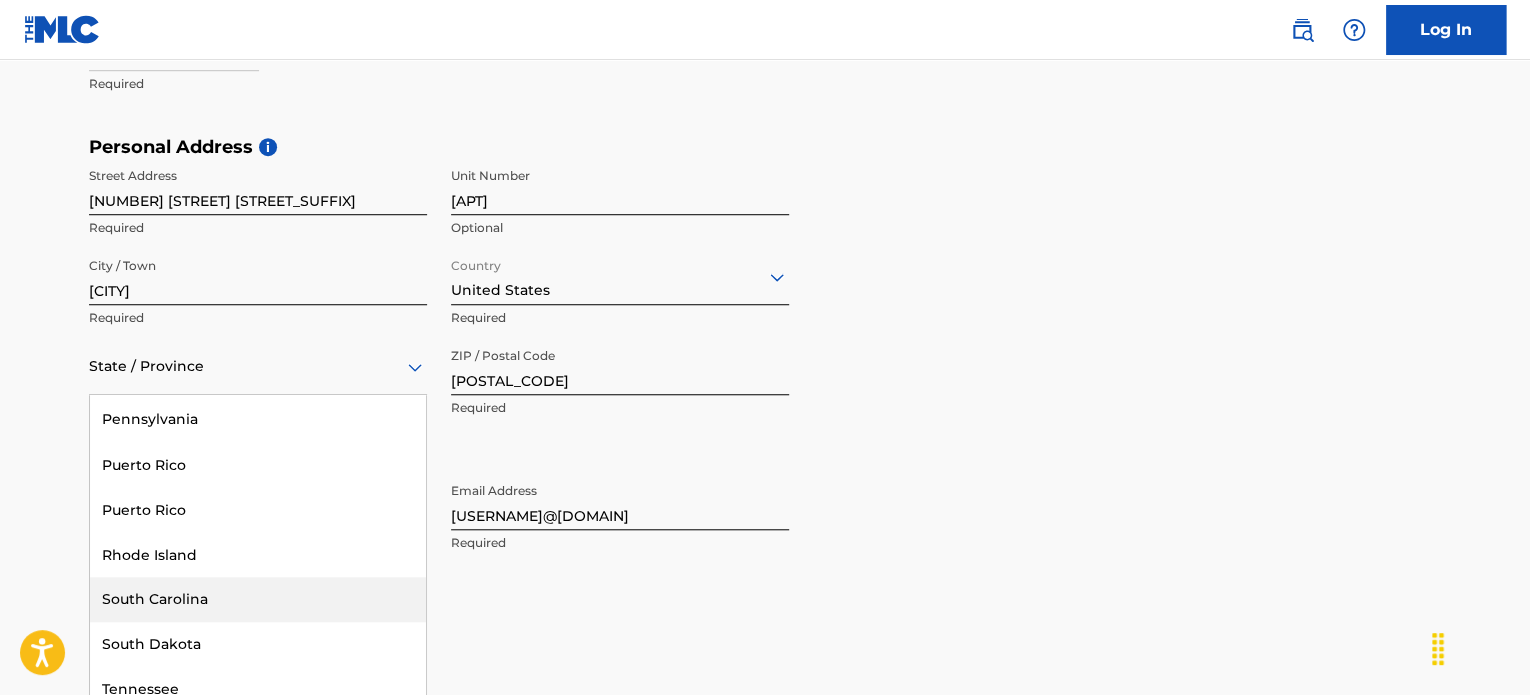 click on "South Carolina" at bounding box center (258, 599) 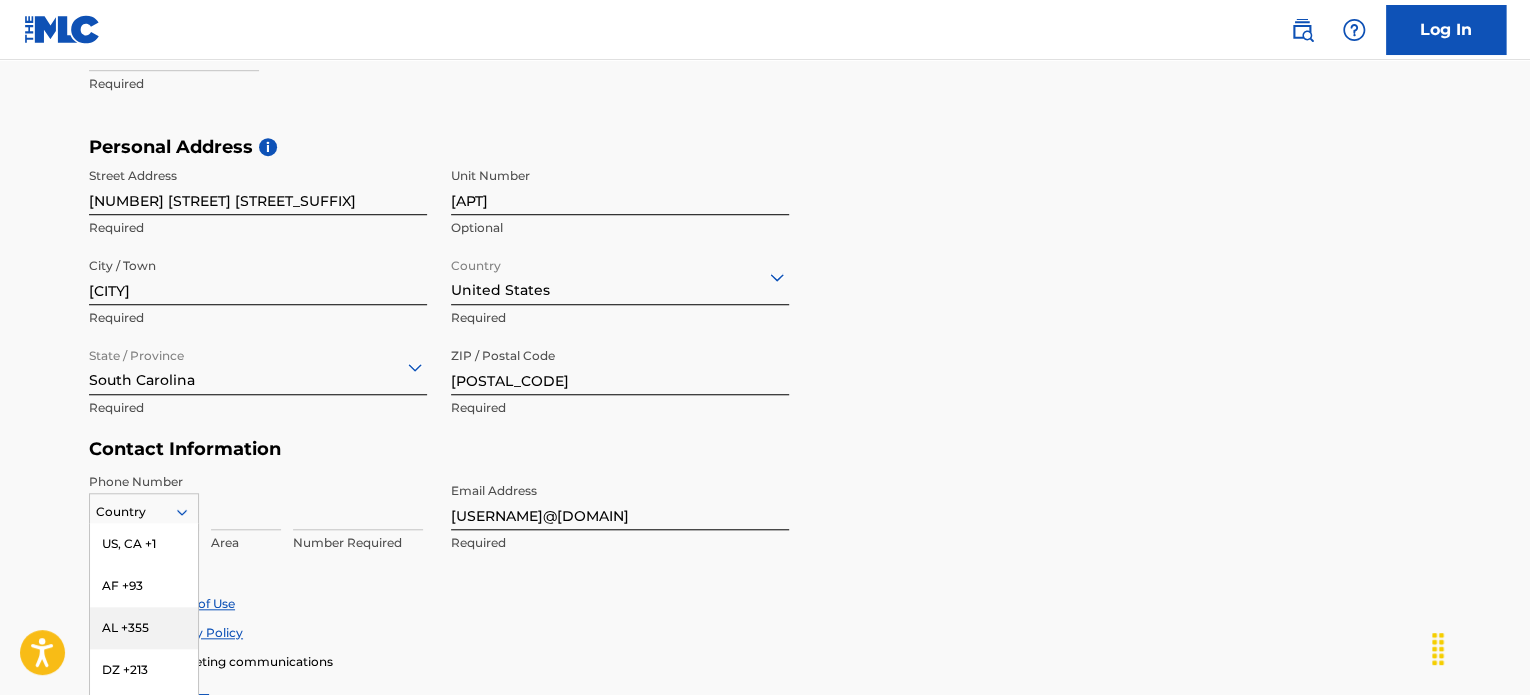 click on "216 results available. Use Up and Down to choose options, press Enter to select the currently focused option, press Escape to exit the menu, press Tab to select the option and exit the menu. Country US, CA +1 AF +93 AL +355 DZ +213 AD +376 AO +244 AI +1264 AG +1268 AR +54 AM +374 AW +297 AU +61 AT +43 AZ +994 BS +1242 BH +973 BD +880 BB +1246 BY +375 BE +32 BZ +501 BJ +229 BM +1441 BT +975 BO +591 BA +387 BW +267 BR +55 BN +673 BG +359 BF +226 BI +257 KH +855 CM +237 CV +238 KY +1345 CF +236 TD +235 CL +56 CN +86 CO +57 KM +269 CG, CD +242 CK +682 CR +506 CI +225 HR +385 CU +53 CY +357 CZ +420 DK +45 DJ +253 DM +1767 DO +1809 EC +593 EG +20 SV +503 GQ +240 ER +291 EE +372 ET +251 FK +500 FO +298 FJ +679 FI +358 FR +33 GF +594 PF +689 GA +241 GM +220 GE +995 DE +49 GH +233 GI +350 GR +30 GL +299 GD +1473 GP +590 GT +502 GN +224 GW +245 GY +592 HT +509 VA, IT +39 HN +504 HK +852 HU +36 IS +354 IN +91 ID +62 IR +98 IQ +964 IE +353 IL +972 JM +1876 JP +81 JO +962 KZ +7 KE +254 KI +686 KP +850 KR +82 KW +965" at bounding box center (144, 508) 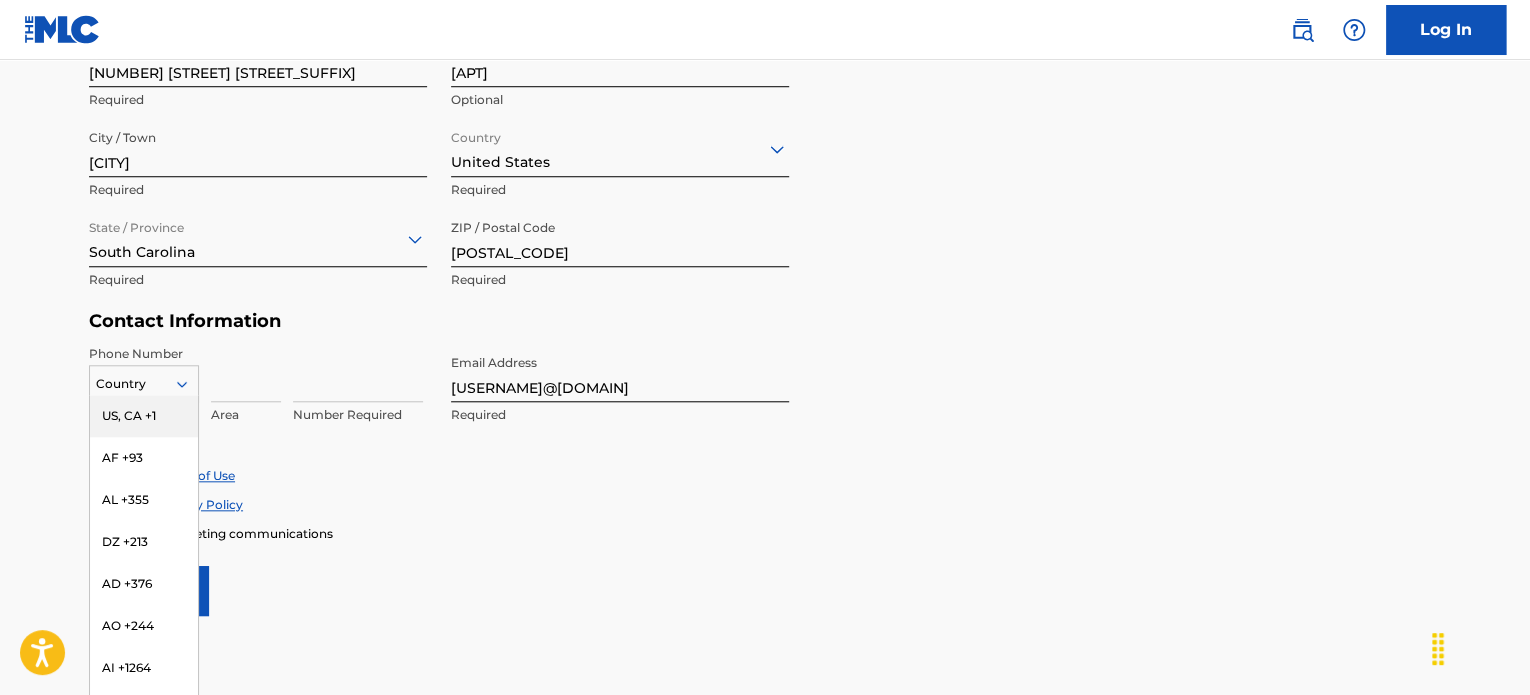 click on "US, CA +1" at bounding box center [144, 416] 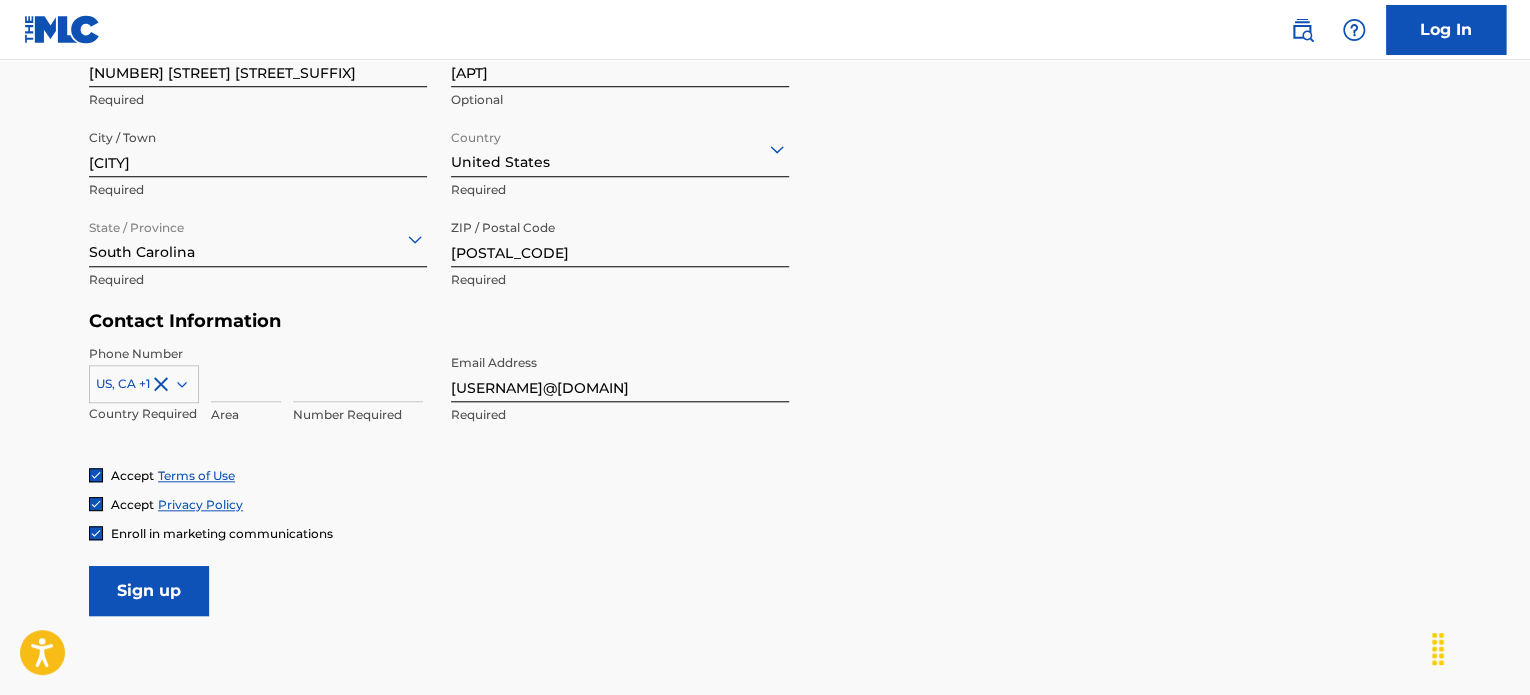 click at bounding box center (246, 373) 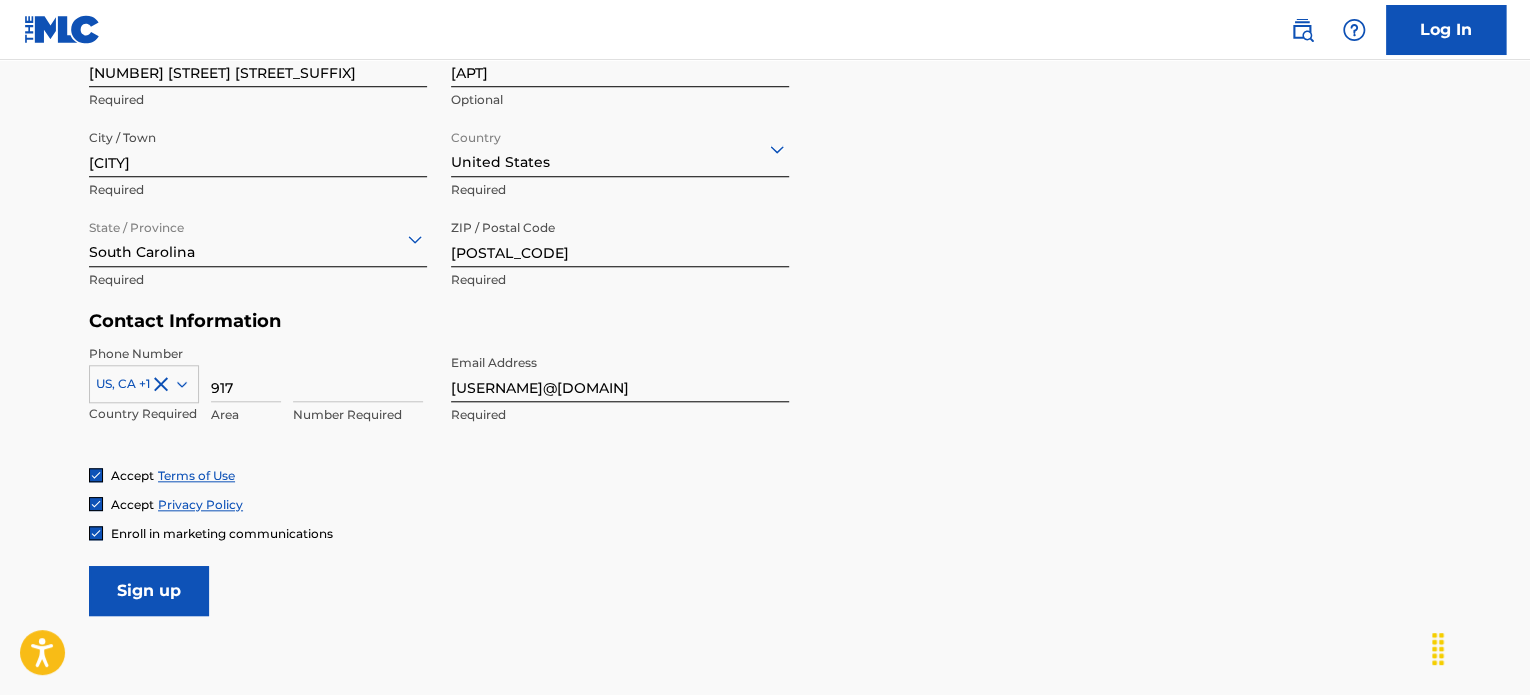 type on "917" 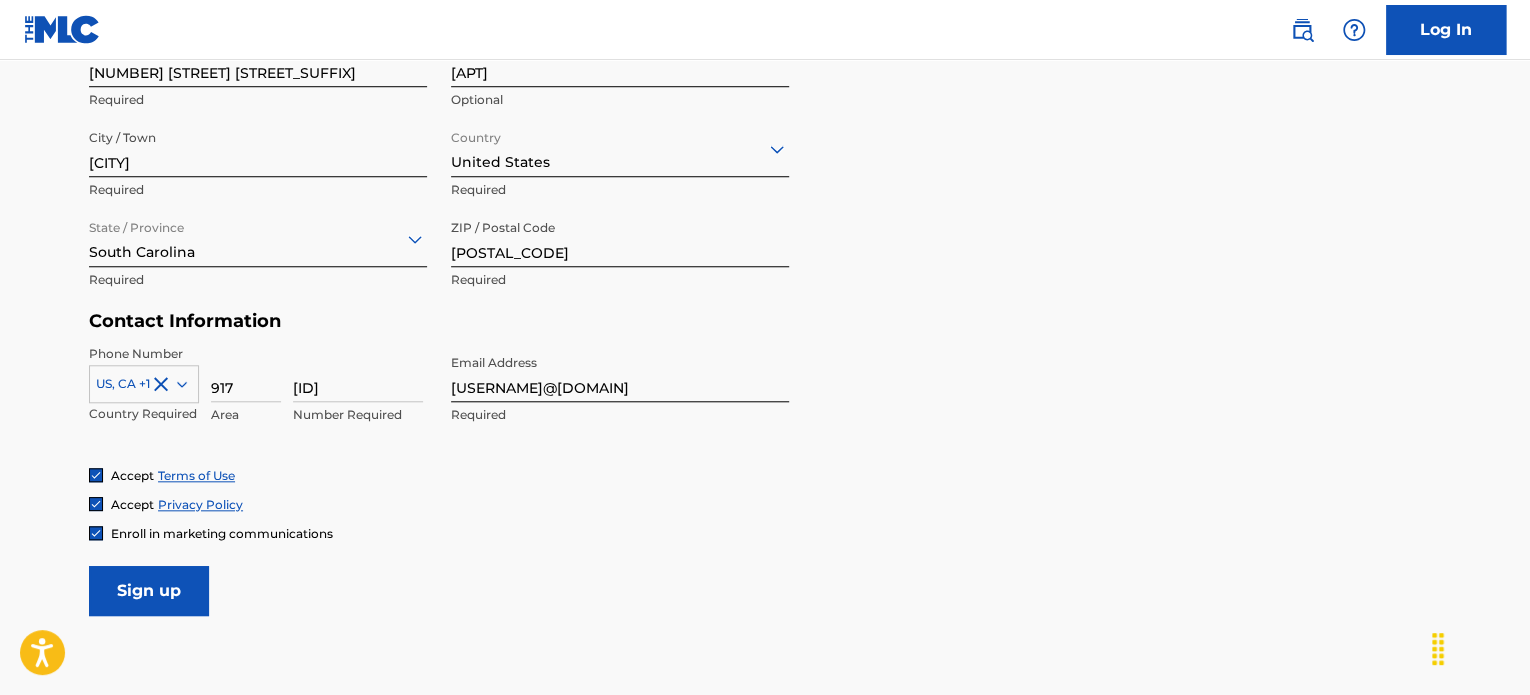 type on "[ID]" 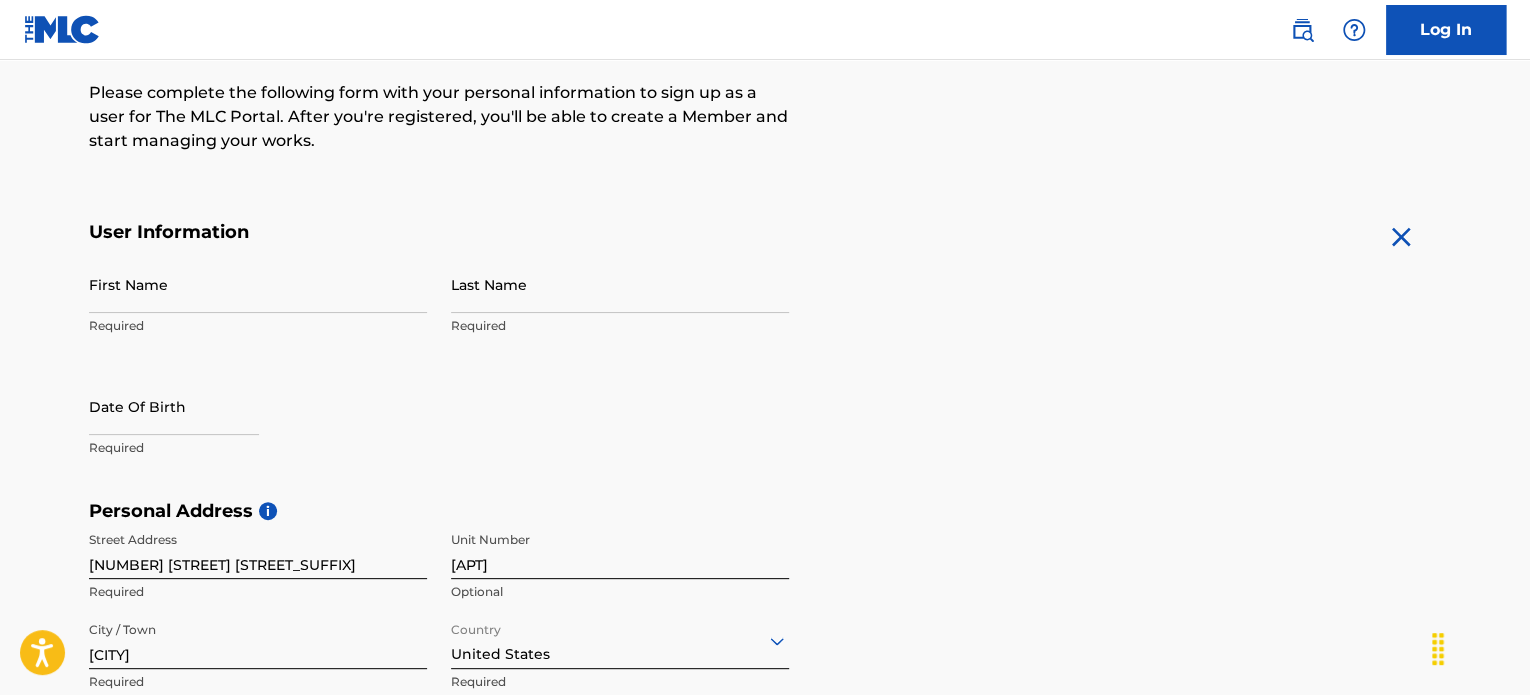scroll, scrollTop: 246, scrollLeft: 0, axis: vertical 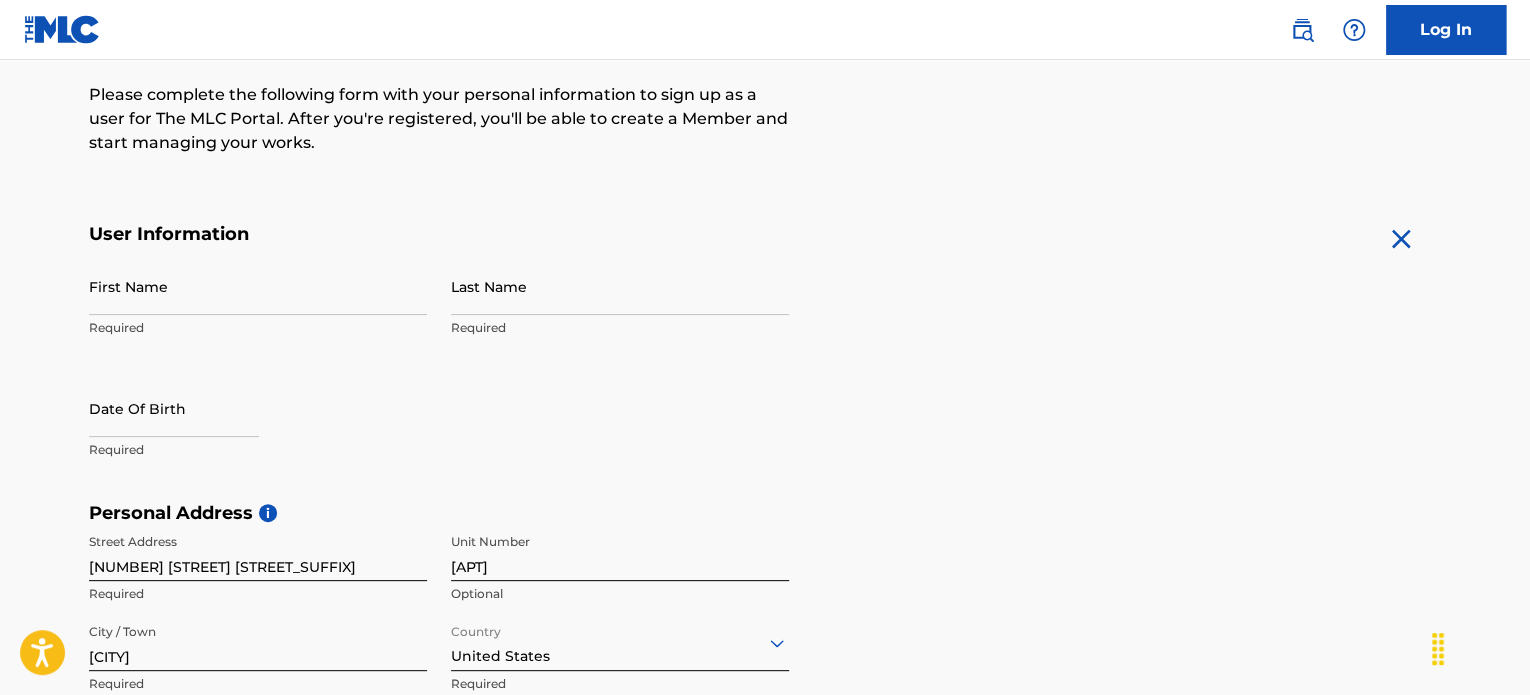 select on "7" 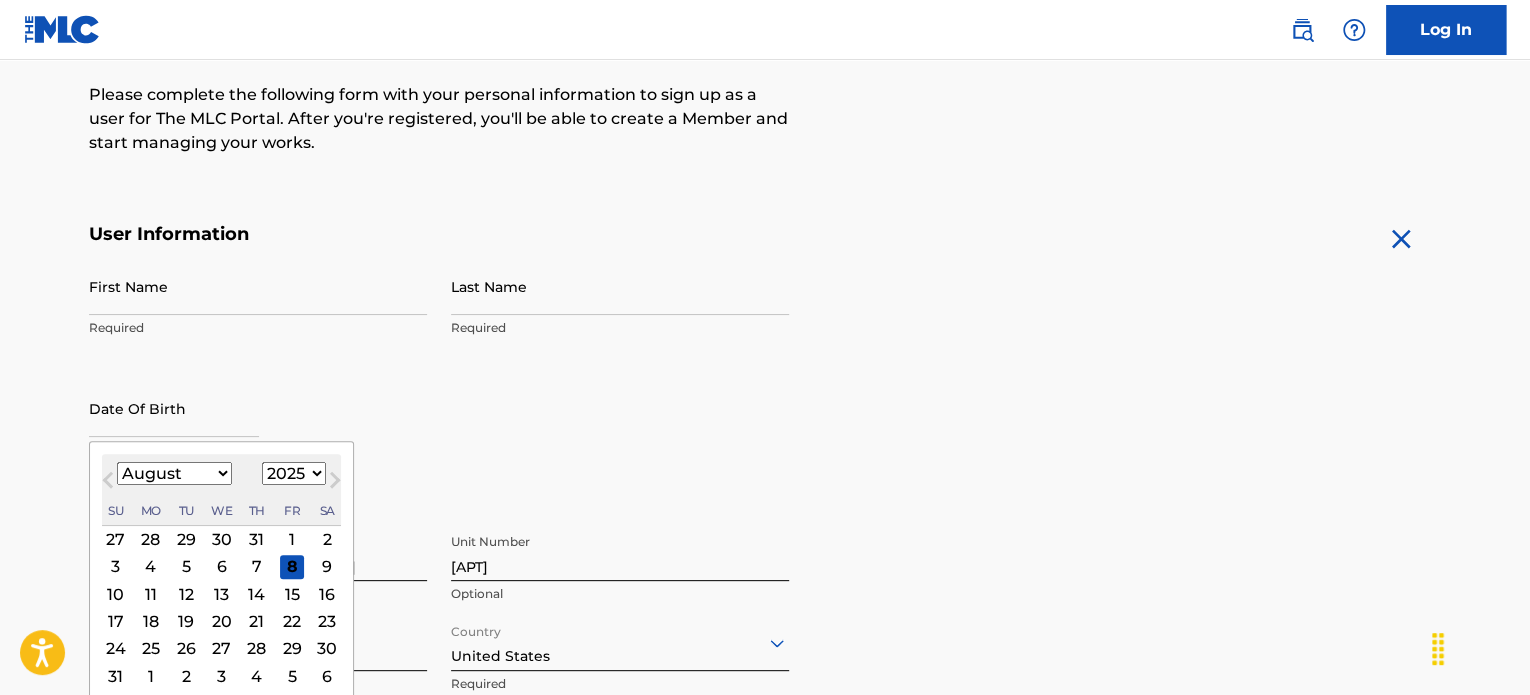 click at bounding box center (174, 408) 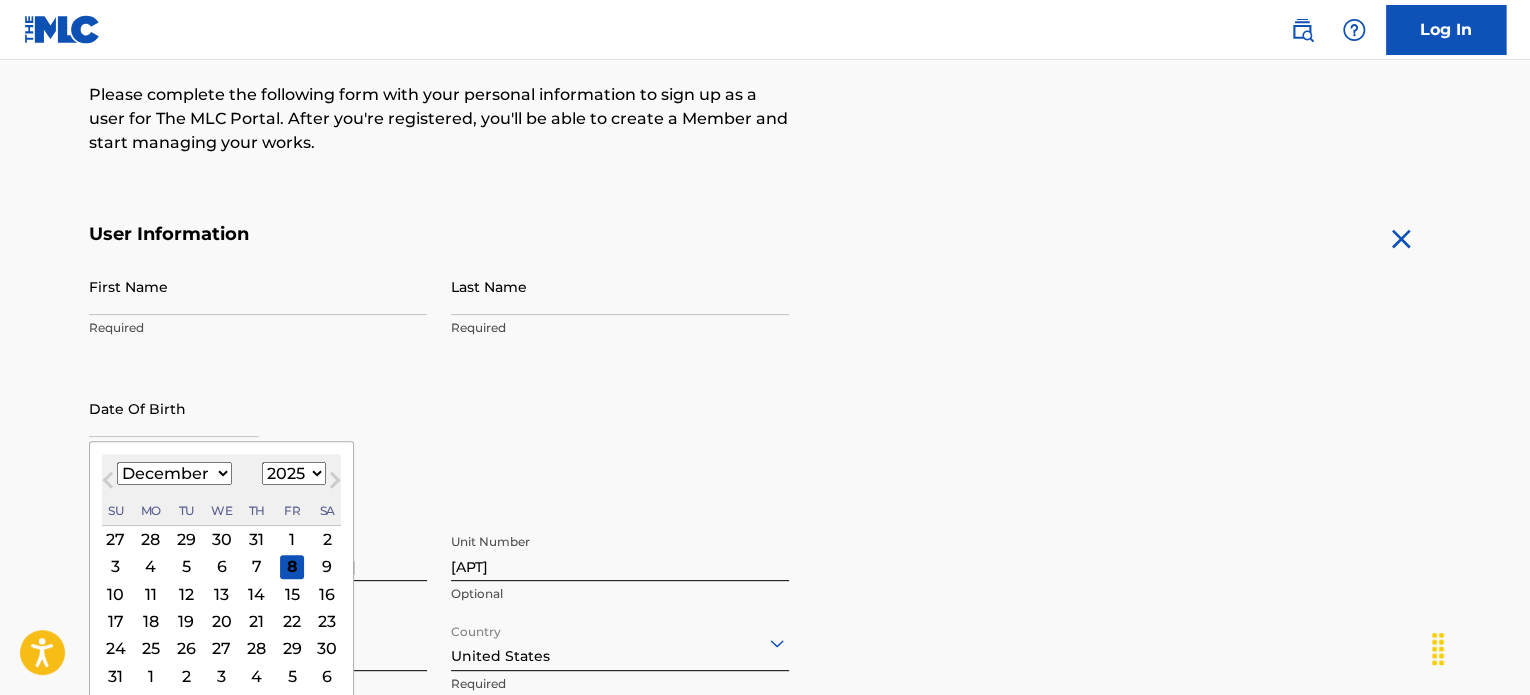 click on "January February March April May June July August September October November December" at bounding box center (174, 473) 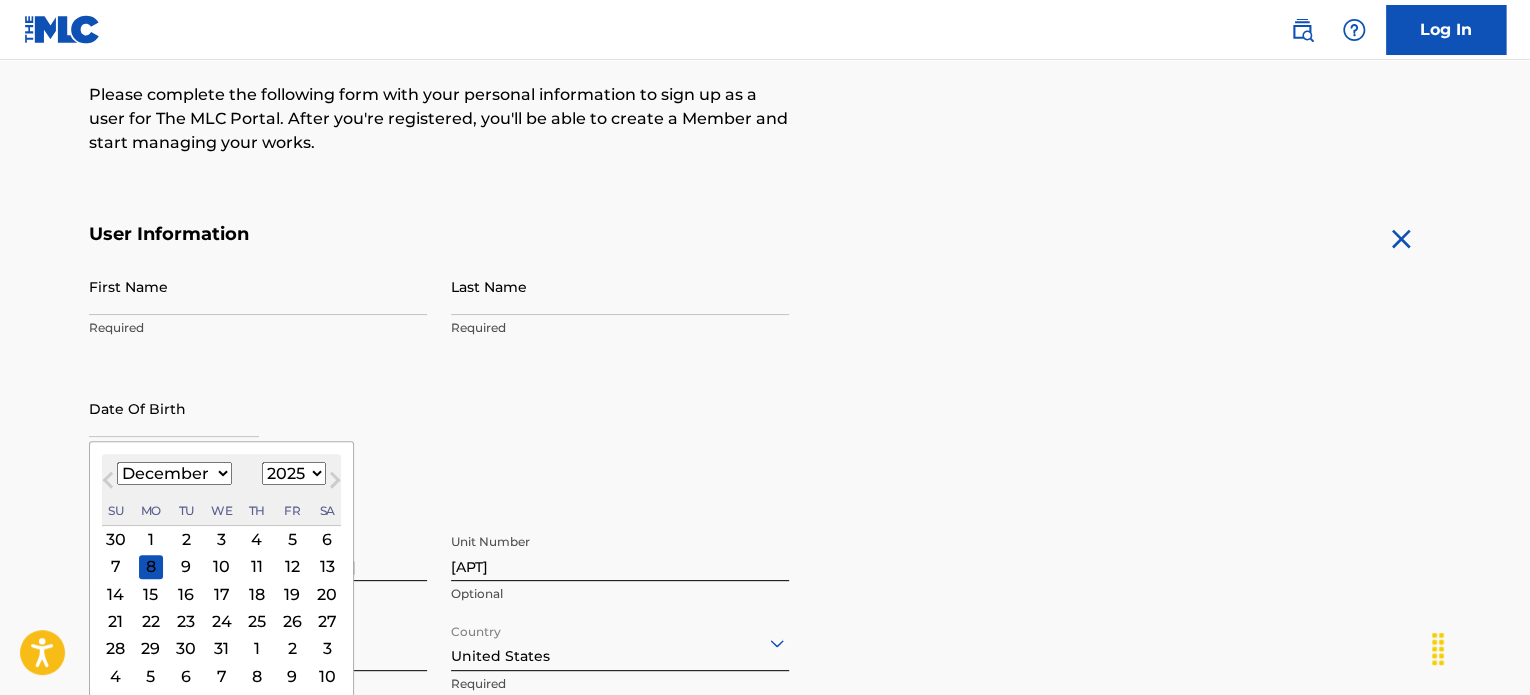 click on "1899 1900 1901 1902 1903 1904 1905 1906 1907 1908 1909 1910 1911 1912 1913 1914 1915 1916 1917 1918 1919 1920 1921 1922 1923 1924 1925 1926 1927 1928 1929 1930 1931 1932 1933 1934 1935 1936 1937 1938 1939 1940 1941 1942 1943 1944 1945 1946 1947 1948 1949 1950 1951 1952 1953 1954 1955 1956 1957 1958 1959 1960 1961 1962 1963 1964 1965 1966 1967 1968 1969 1970 1971 1972 1973 1974 1975 1976 1977 1978 1979 1980 1981 1982 1983 1984 1985 1986 1987 1988 1989 1990 1991 1992 1993 1994 1995 1996 1997 1998 1999 2000 2001 2002 2003 2004 2005 2006 2007 2008 2009 2010 2011 2012 2013 2014 2015 2016 2017 2018 2019 2020 2021 2022 2023 2024 2025 2026 2027 2028 2029 2030 2031 2032 2033 2034 2035 2036 2037 2038 2039 2040 2041 2042 2043 2044 2045 2046 2047 2048 2049 2050 2051 2052 2053 2054 2055 2056 2057 2058 2059 2060 2061 2062 2063 2064 2065 2066 2067 2068 2069 2070 2071 2072 2073 2074 2075 2076 2077 2078 2079 2080 2081 2082 2083 2084 2085 2086 2087 2088 2089 2090 2091 2092 2093 2094 2095 2096 2097 2098 2099 2100" at bounding box center [294, 473] 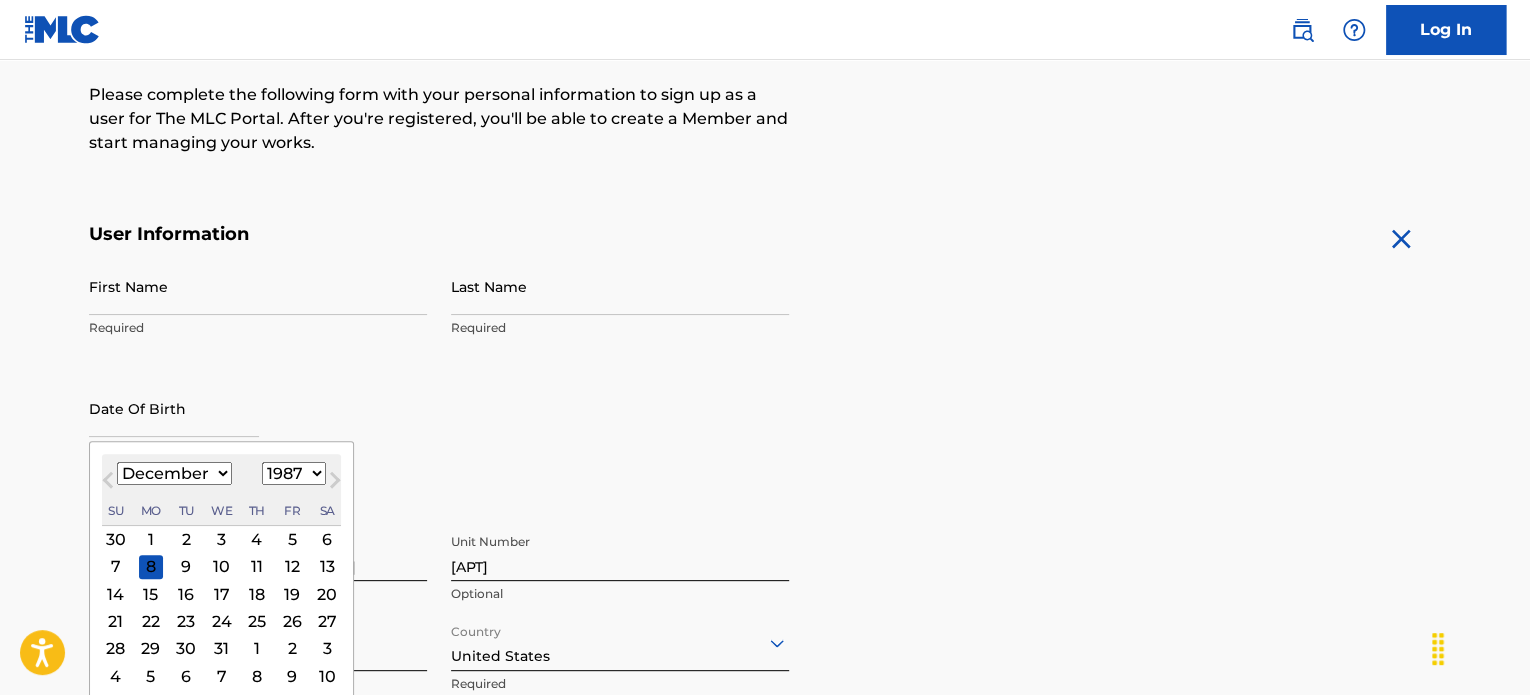 click on "1899 1900 1901 1902 1903 1904 1905 1906 1907 1908 1909 1910 1911 1912 1913 1914 1915 1916 1917 1918 1919 1920 1921 1922 1923 1924 1925 1926 1927 1928 1929 1930 1931 1932 1933 1934 1935 1936 1937 1938 1939 1940 1941 1942 1943 1944 1945 1946 1947 1948 1949 1950 1951 1952 1953 1954 1955 1956 1957 1958 1959 1960 1961 1962 1963 1964 1965 1966 1967 1968 1969 1970 1971 1972 1973 1974 1975 1976 1977 1978 1979 1980 1981 1982 1983 1984 1985 1986 1987 1988 1989 1990 1991 1992 1993 1994 1995 1996 1997 1998 1999 2000 2001 2002 2003 2004 2005 2006 2007 2008 2009 2010 2011 2012 2013 2014 2015 2016 2017 2018 2019 2020 2021 2022 2023 2024 2025 2026 2027 2028 2029 2030 2031 2032 2033 2034 2035 2036 2037 2038 2039 2040 2041 2042 2043 2044 2045 2046 2047 2048 2049 2050 2051 2052 2053 2054 2055 2056 2057 2058 2059 2060 2061 2062 2063 2064 2065 2066 2067 2068 2069 2070 2071 2072 2073 2074 2075 2076 2077 2078 2079 2080 2081 2082 2083 2084 2085 2086 2087 2088 2089 2090 2091 2092 2093 2094 2095 2096 2097 2098 2099 2100" at bounding box center [294, 473] 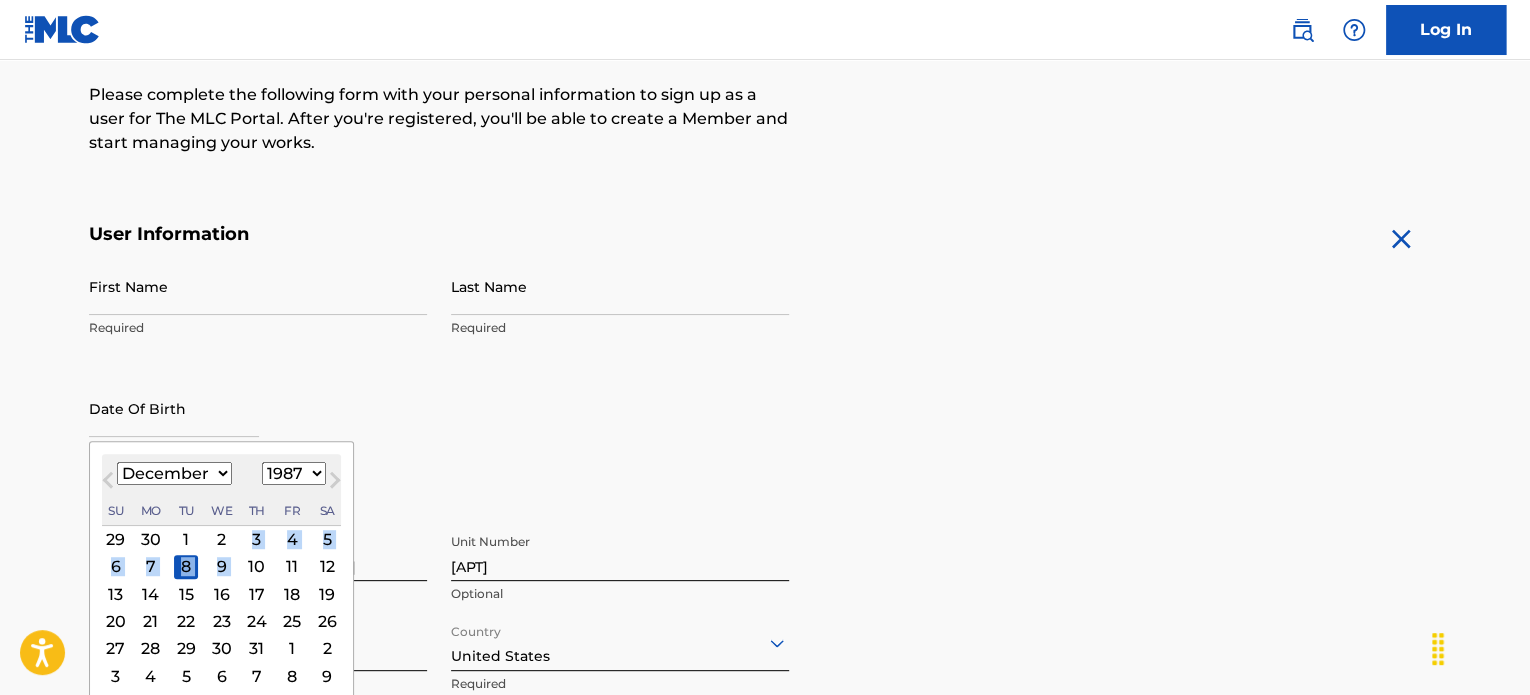 drag, startPoint x: 238, startPoint y: 555, endPoint x: 246, endPoint y: 544, distance: 13.601471 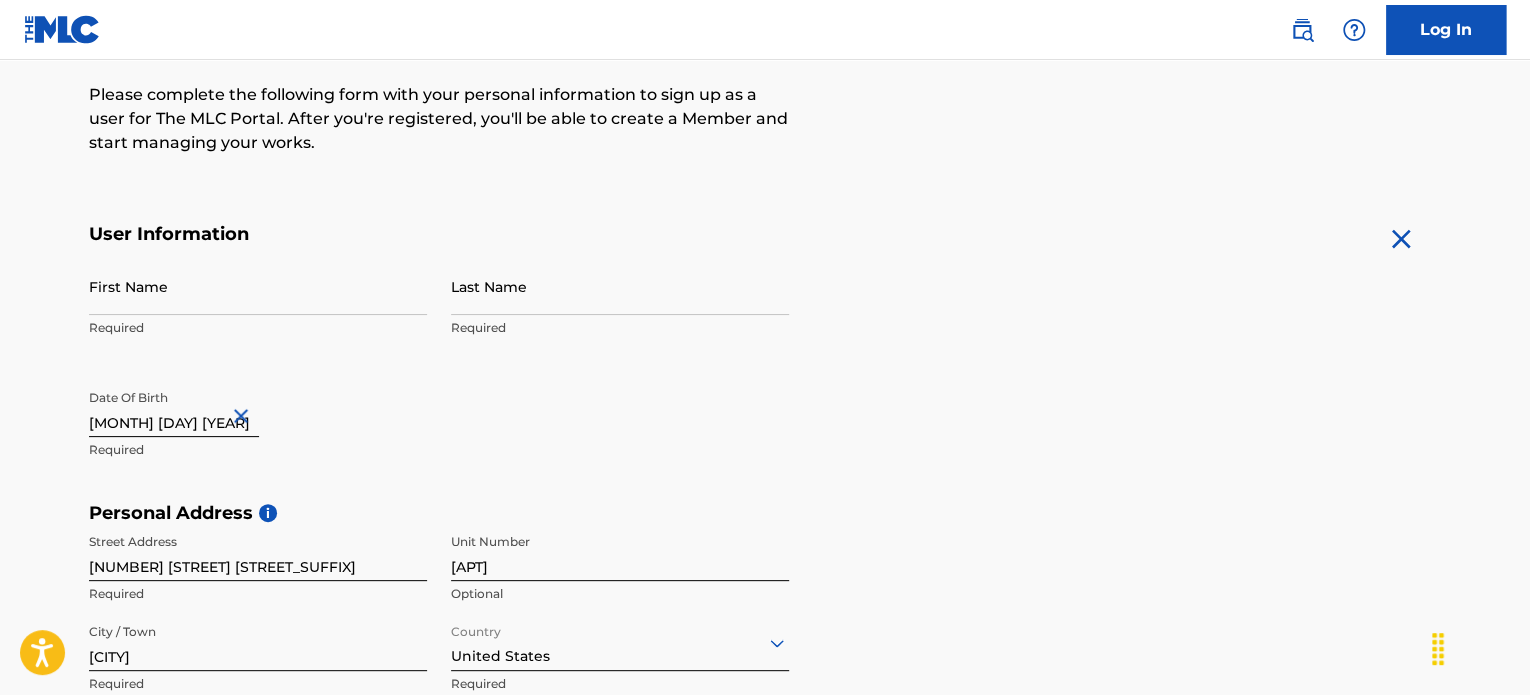click on "First Name" at bounding box center [258, 286] 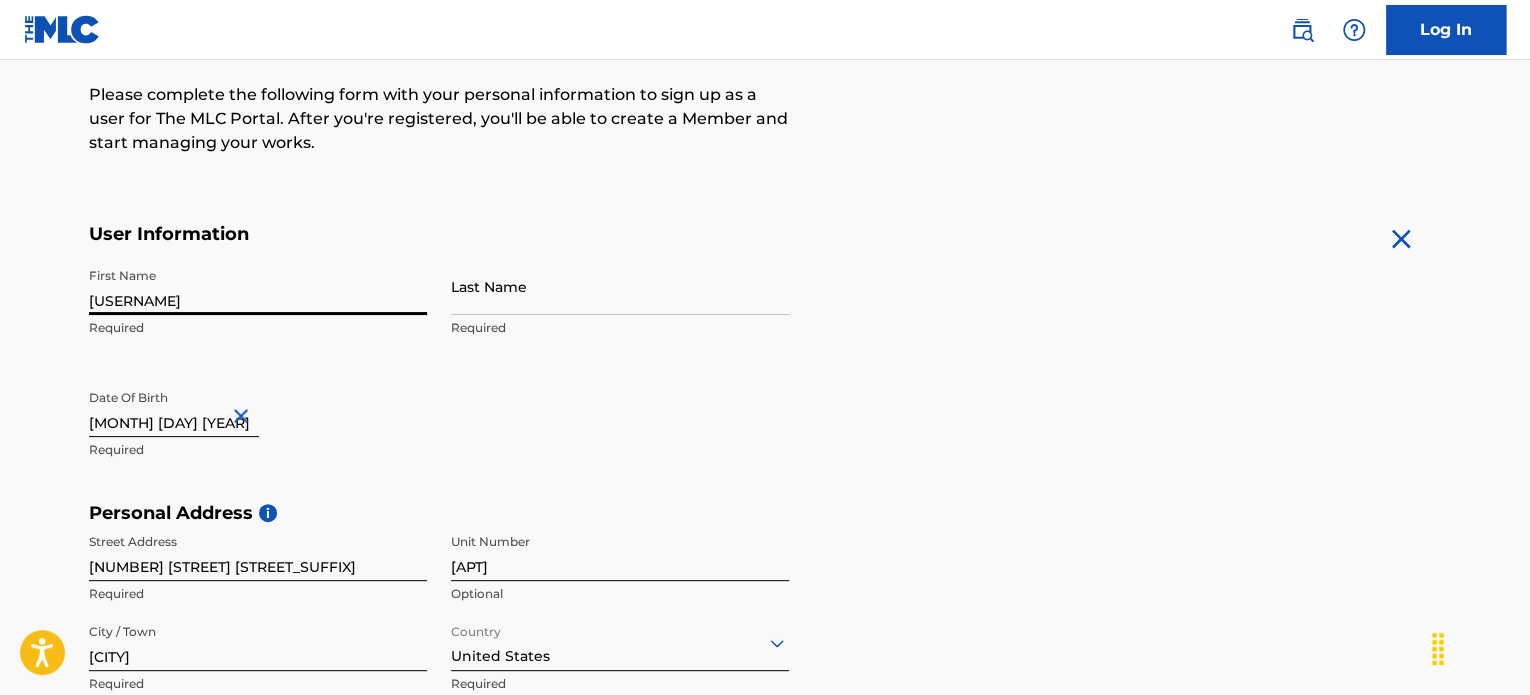 type on "[USERNAME]" 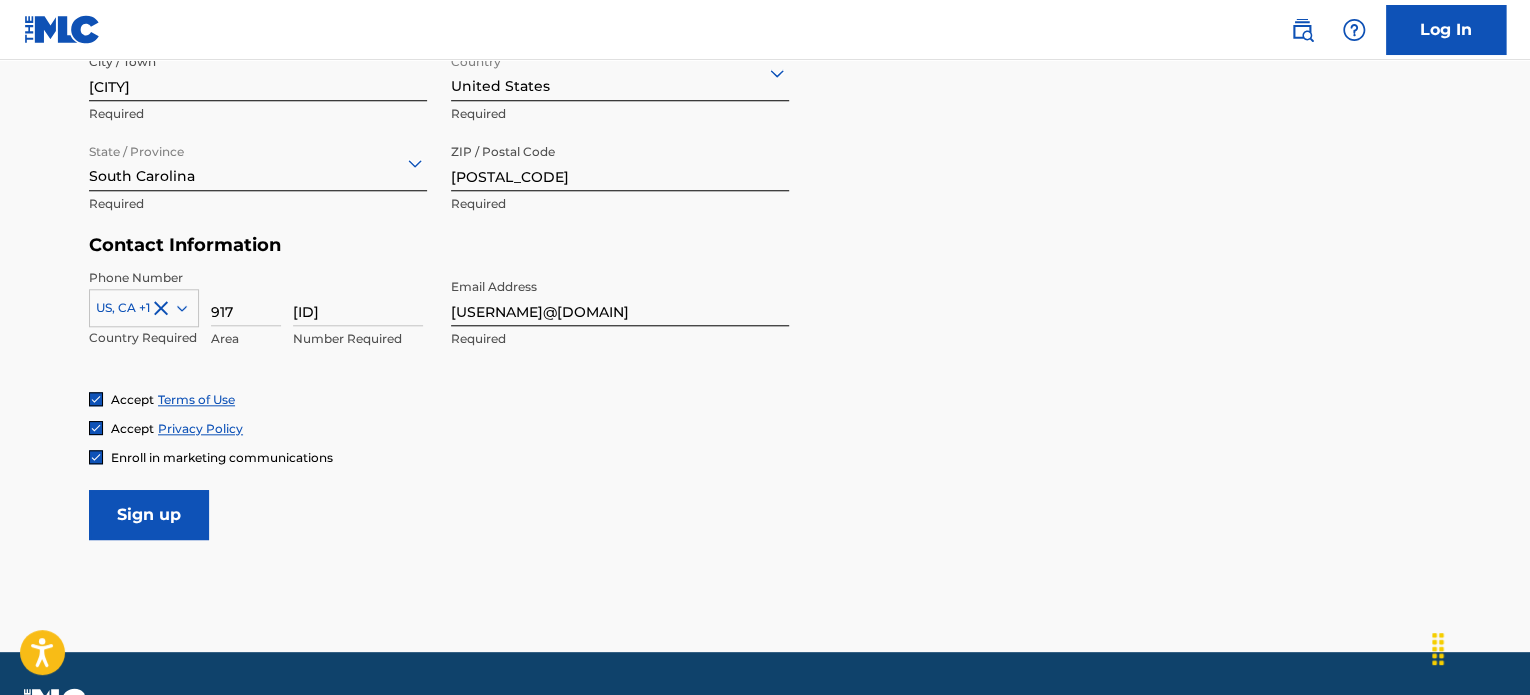 scroll, scrollTop: 868, scrollLeft: 0, axis: vertical 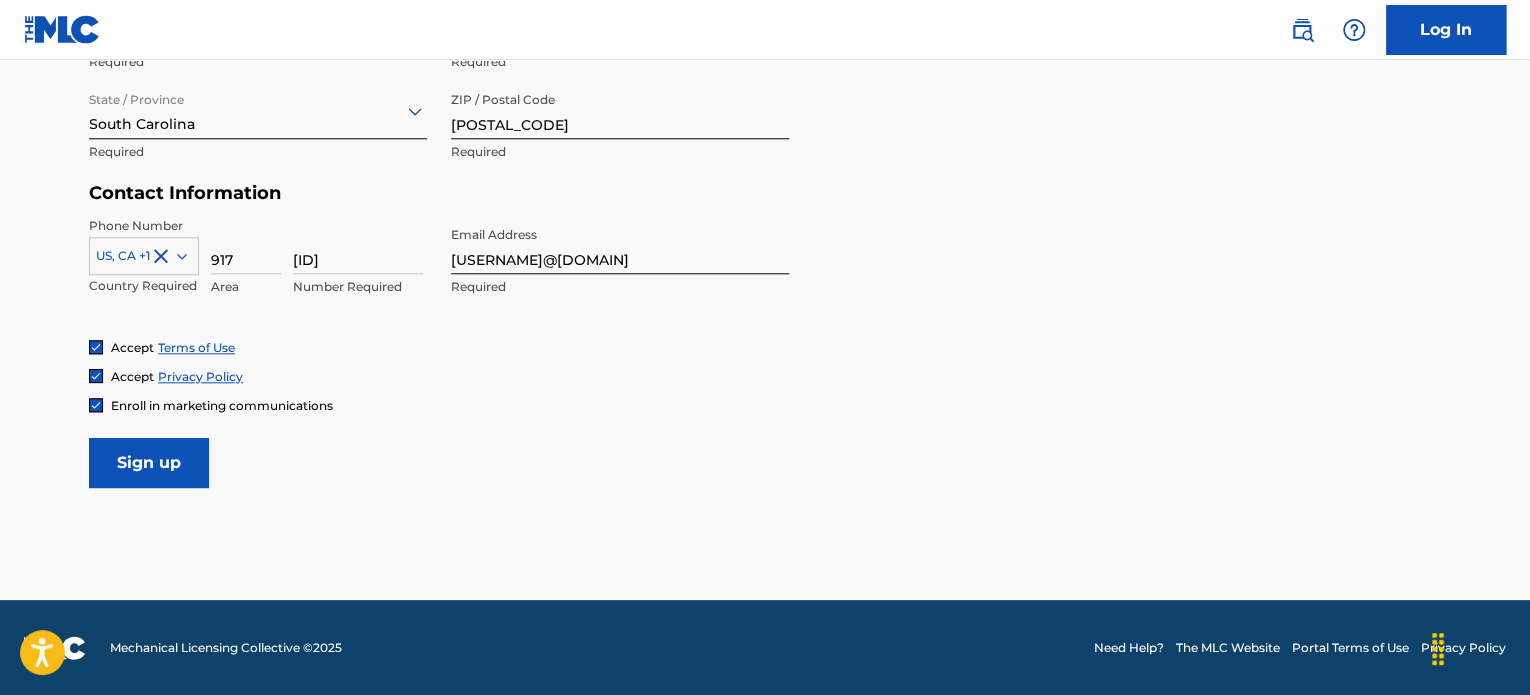 type on "[USERNAME]" 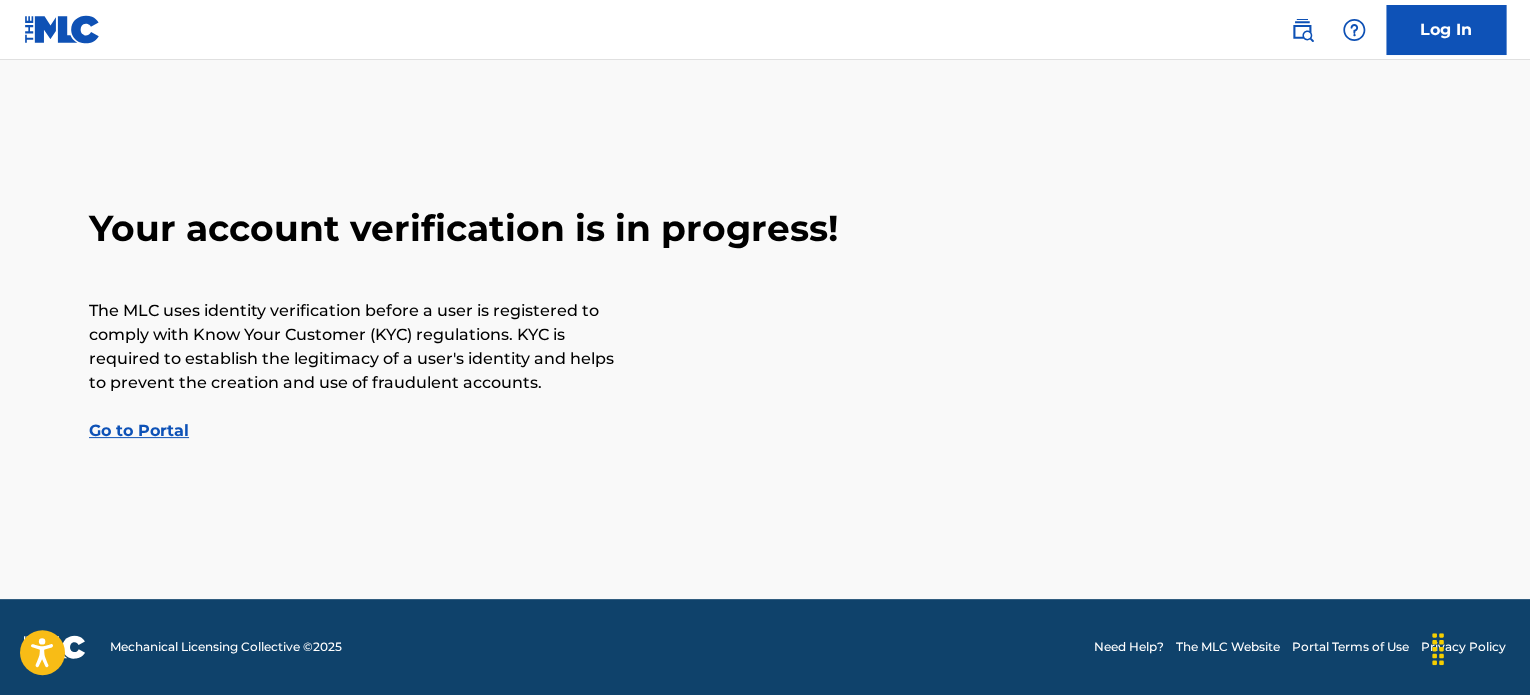 scroll, scrollTop: 0, scrollLeft: 0, axis: both 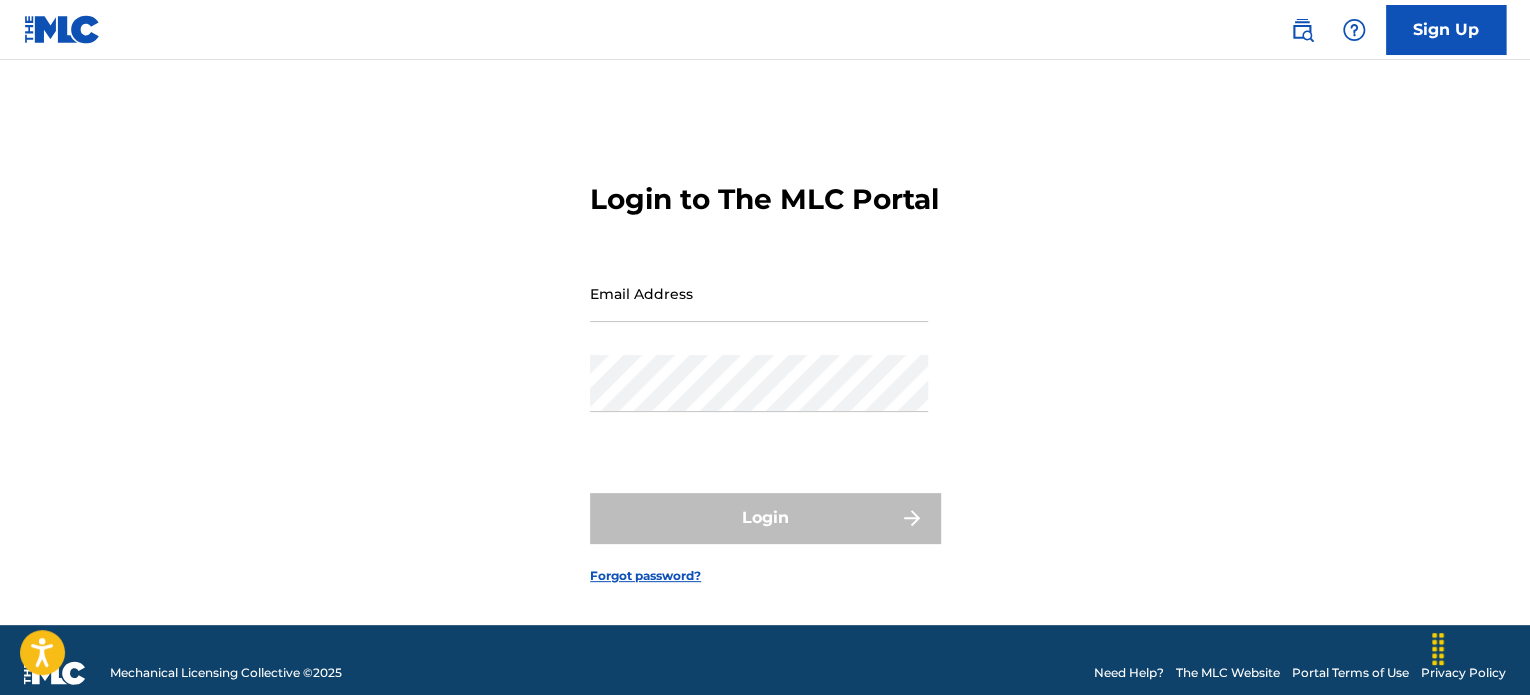 click on "Email Address" at bounding box center (759, 293) 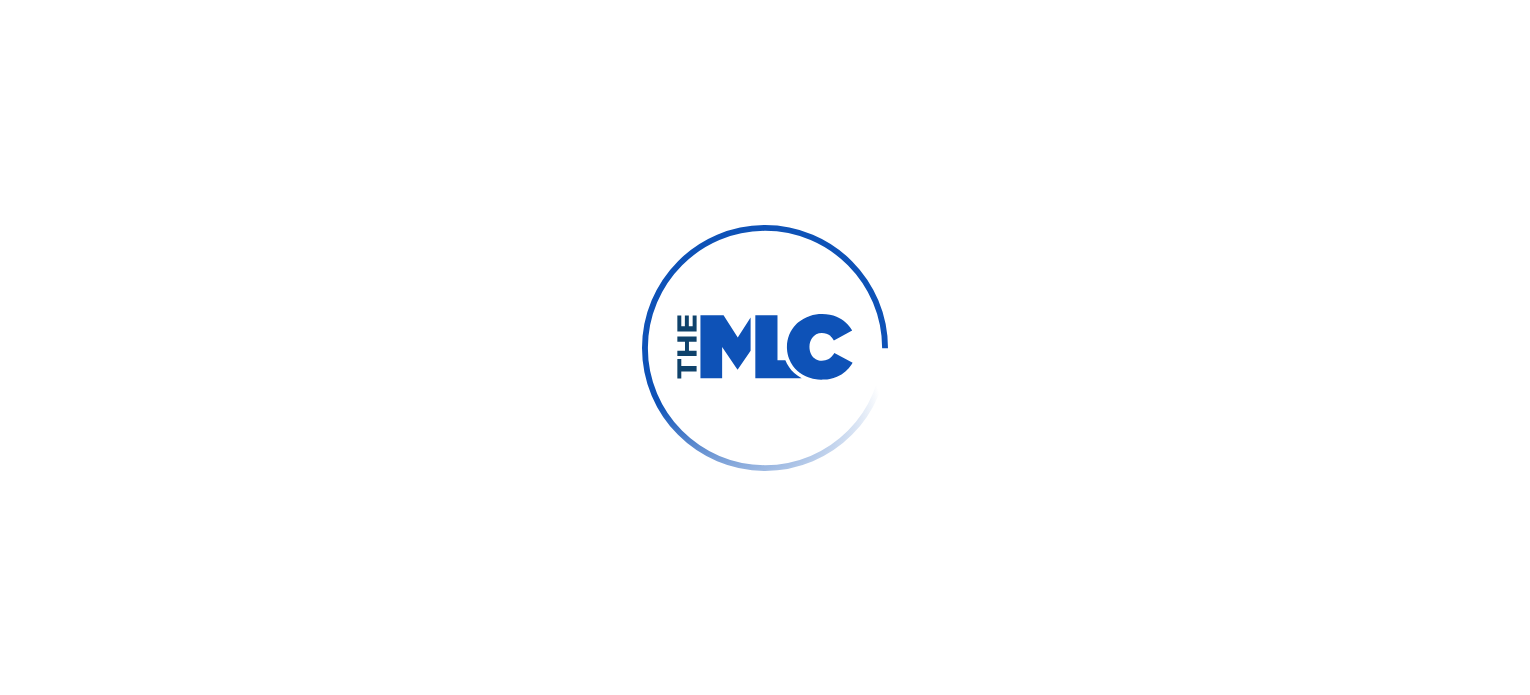 scroll, scrollTop: 0, scrollLeft: 0, axis: both 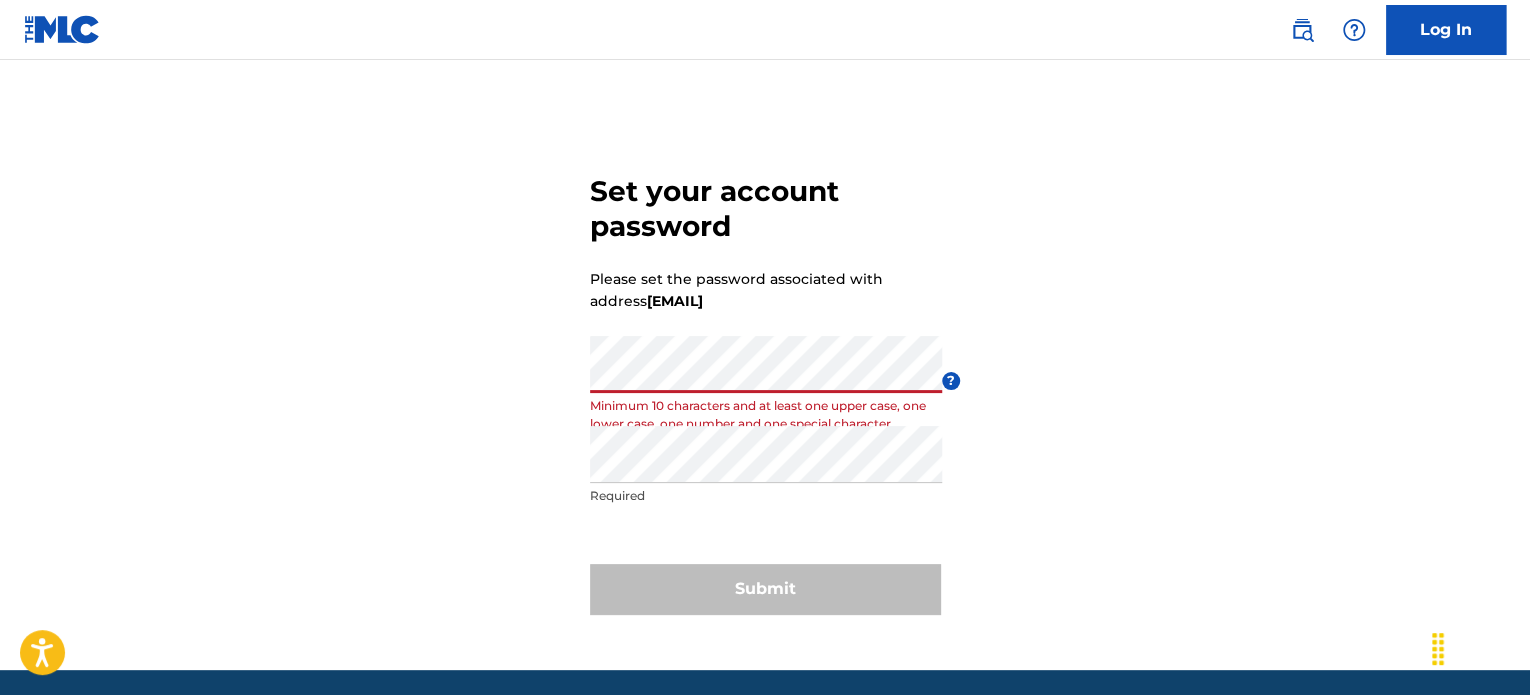 click on "Set your account password Please set the password associated with address [EMAIL] Password Minimum 10 characters and at least one upper case, one lower case, one number and one special character ? Re enter password Required Submit" at bounding box center [765, 390] 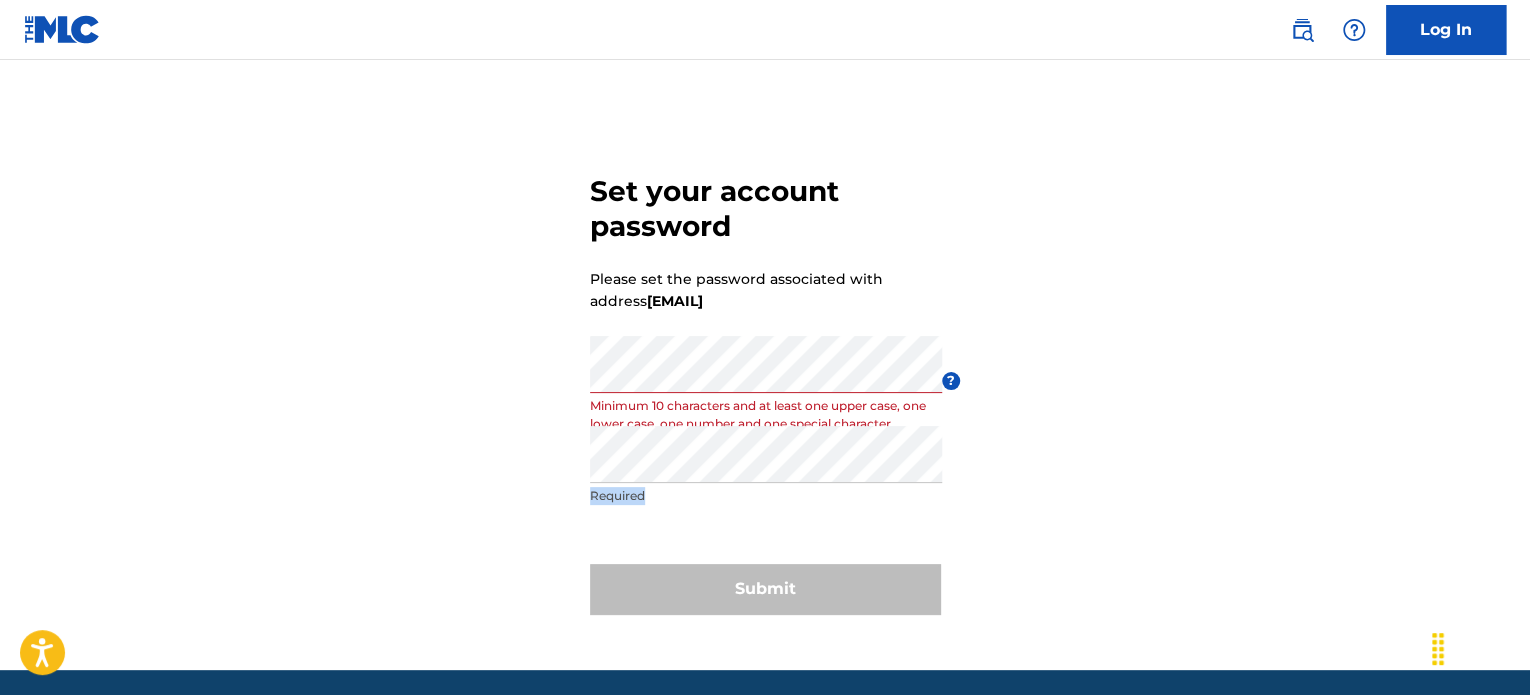 click on "Set your account password Please set the password associated with address [EMAIL] Password Minimum 10 characters and at least one upper case, one lower case, one number and one special character ? Re enter password Required Submit" at bounding box center [765, 390] 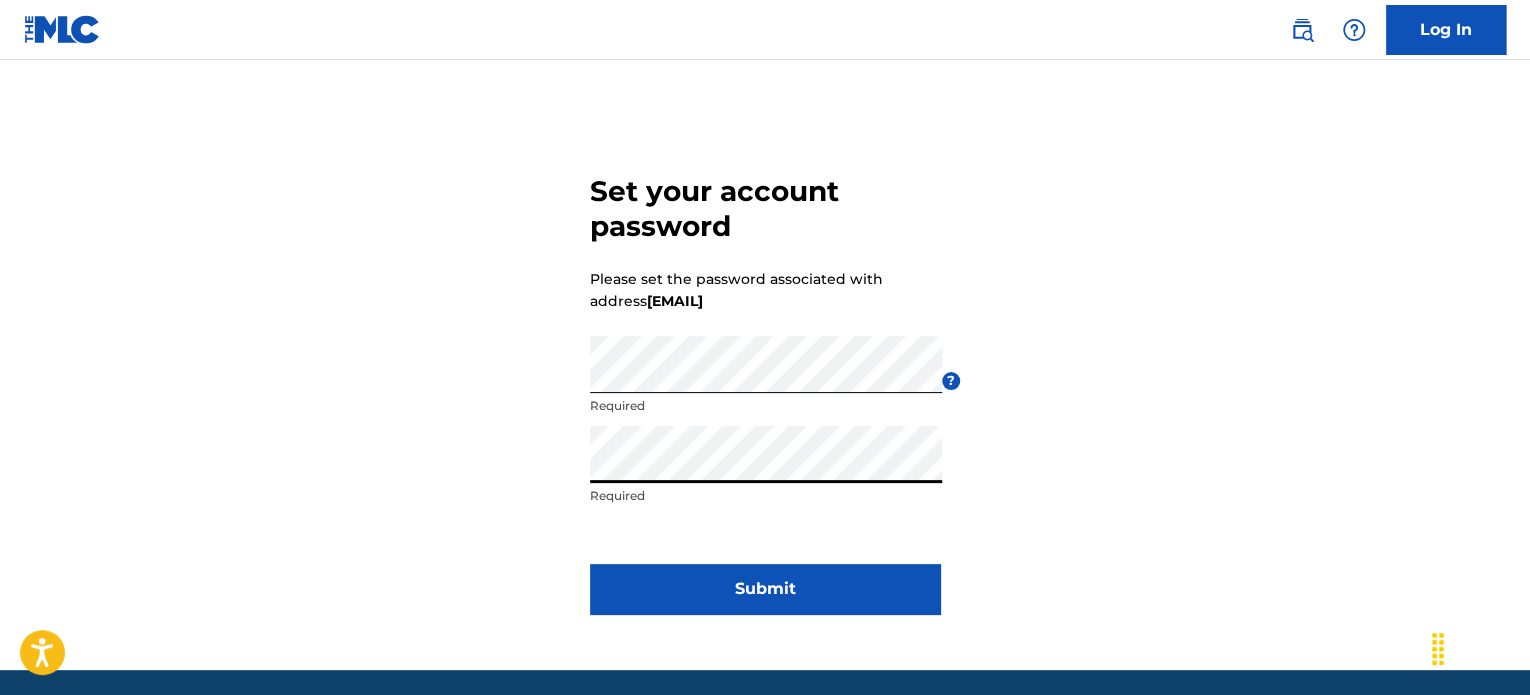 click on "Submit" at bounding box center (765, 589) 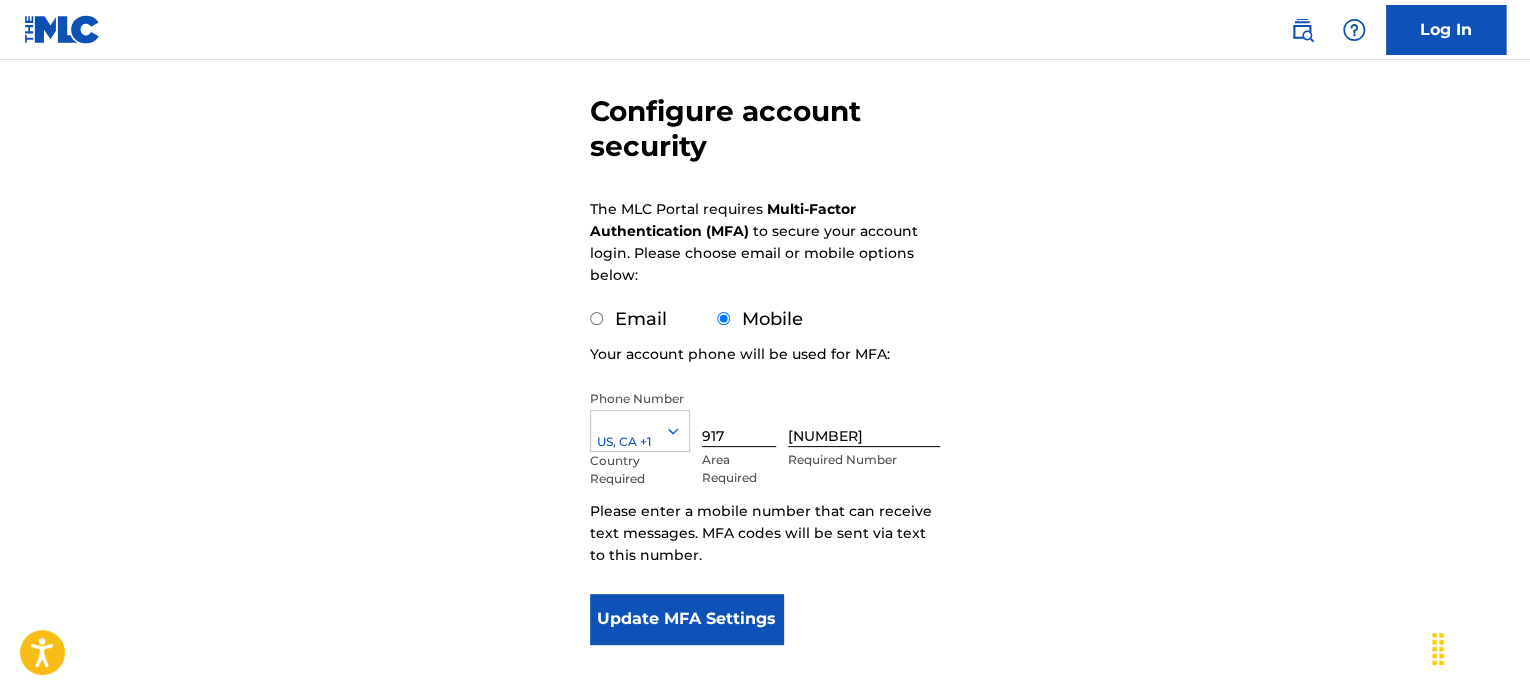 scroll, scrollTop: 167, scrollLeft: 0, axis: vertical 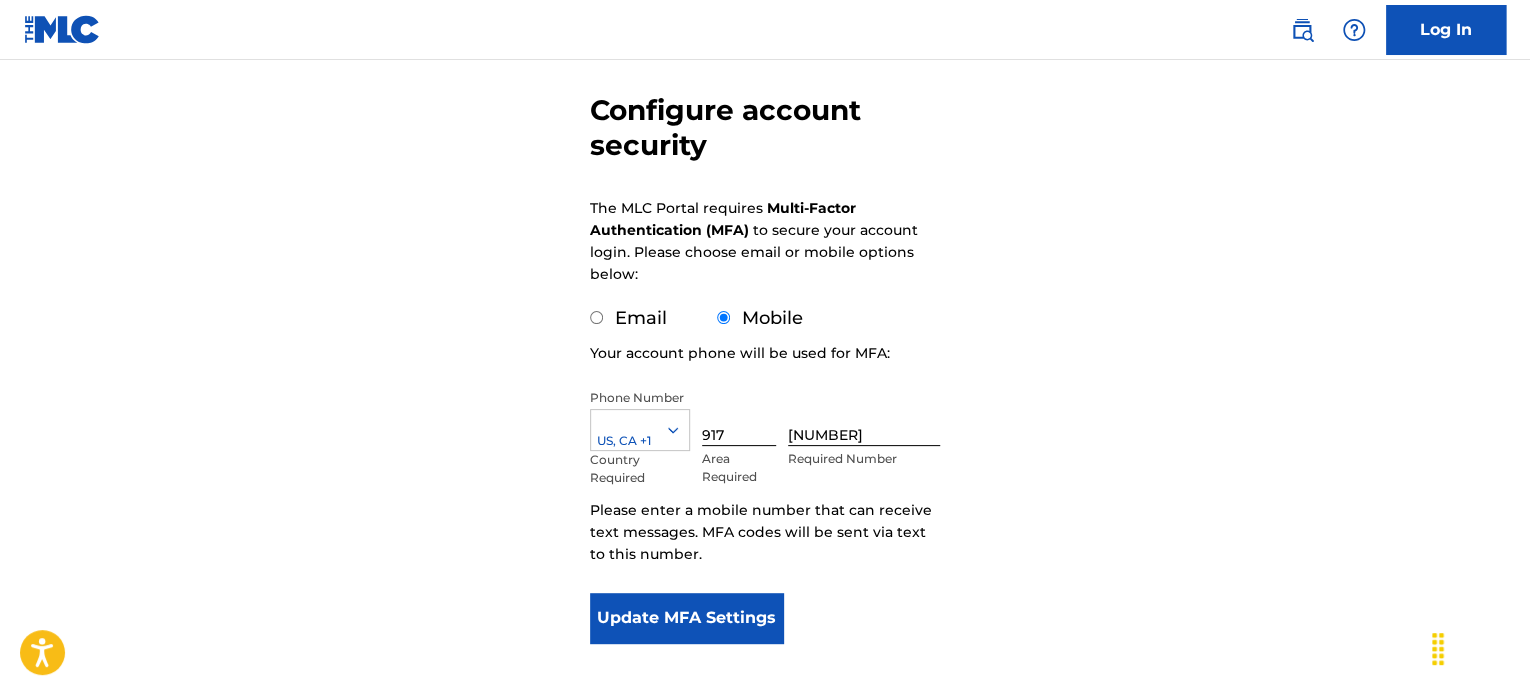 click on "Email" at bounding box center (596, 317) 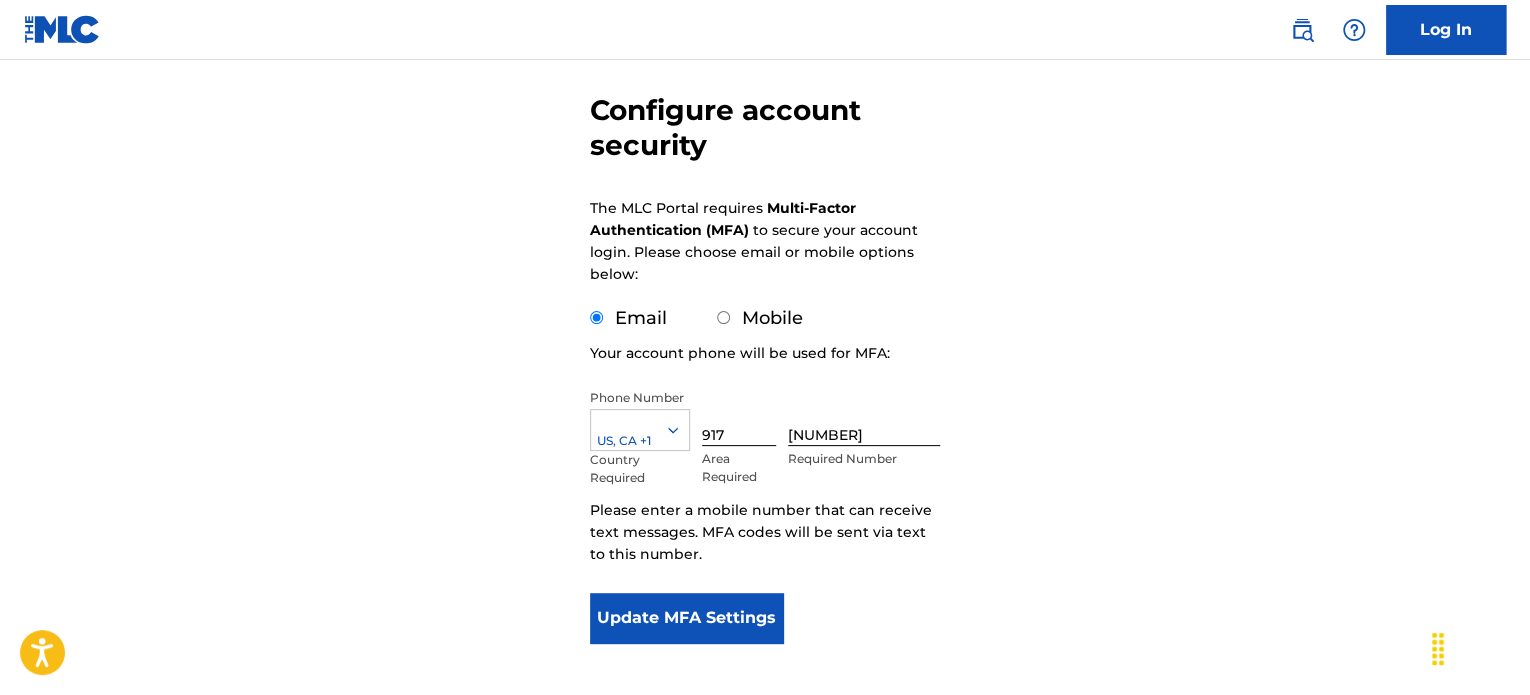 scroll, scrollTop: 88, scrollLeft: 0, axis: vertical 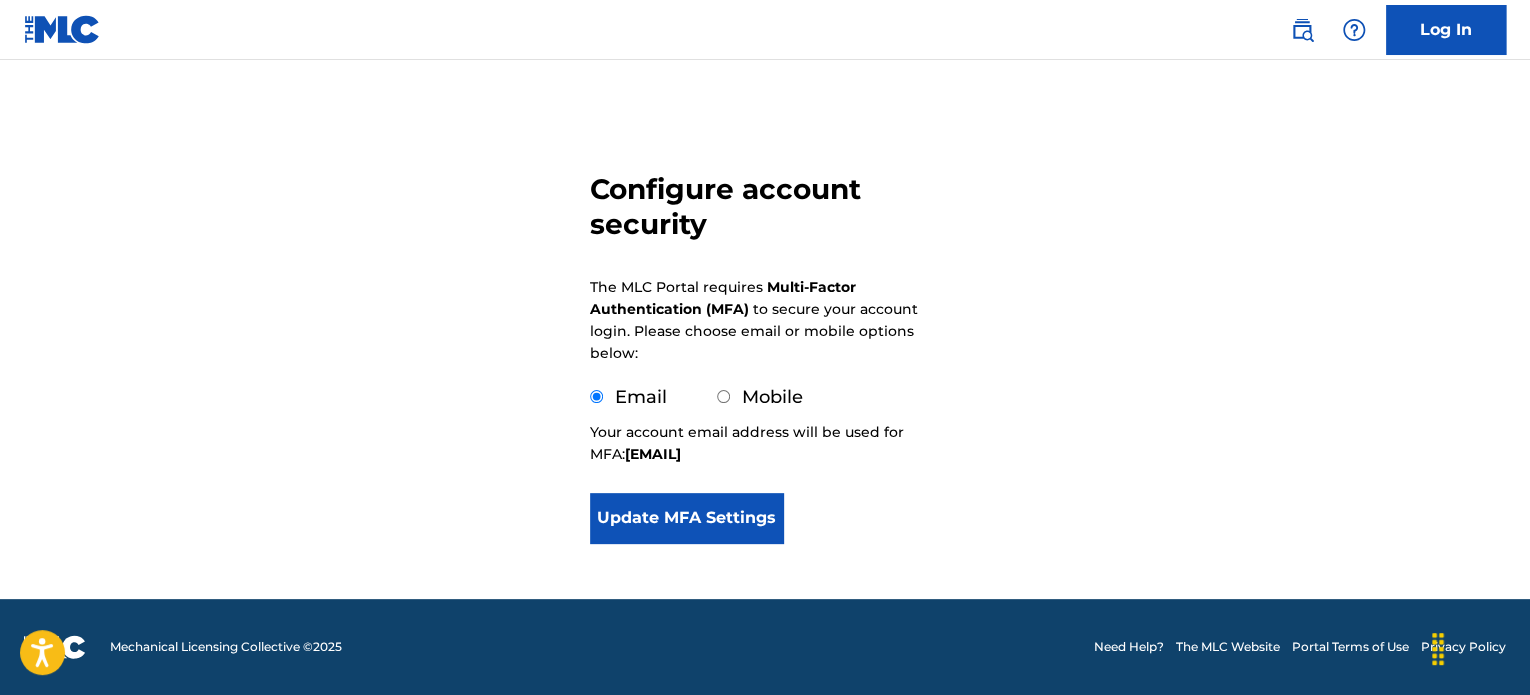 click on "Update MFA Settings" at bounding box center [686, 518] 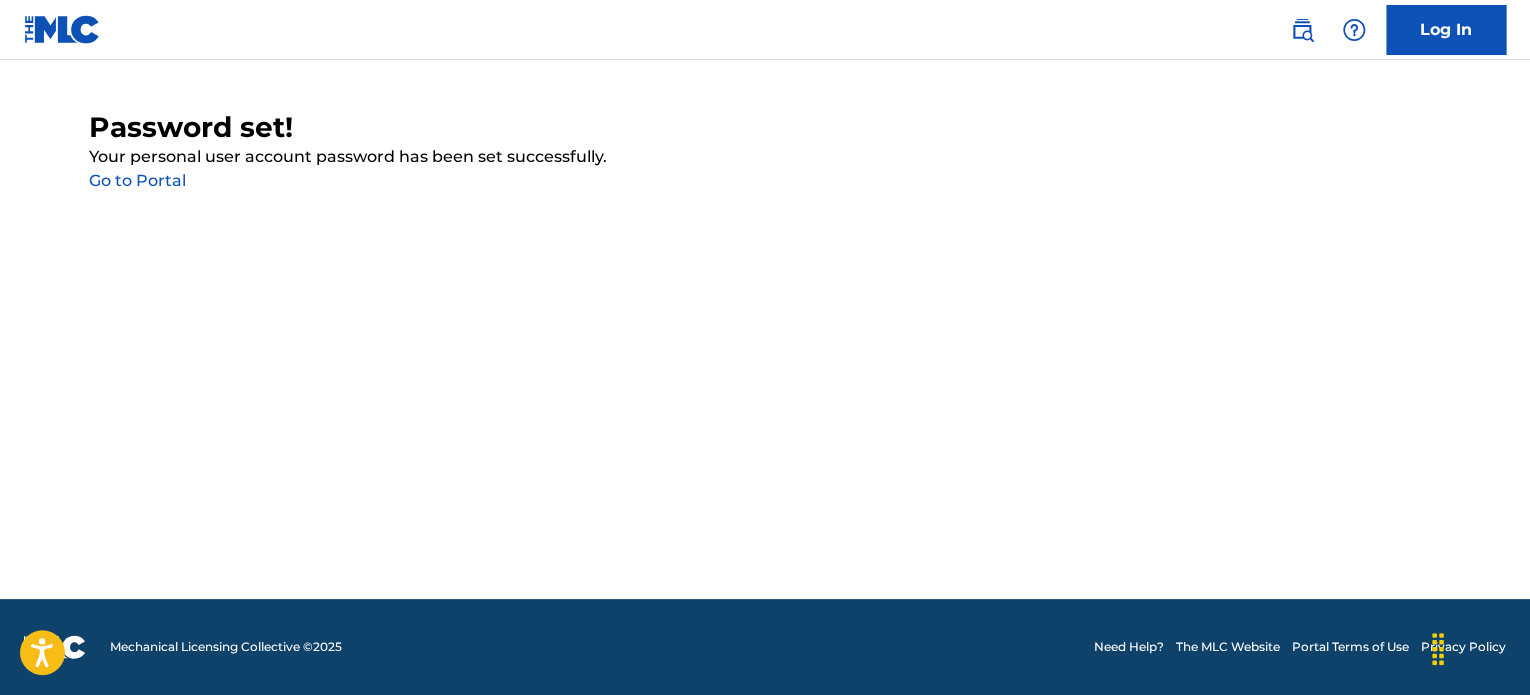 click on "Go to Portal" at bounding box center (137, 180) 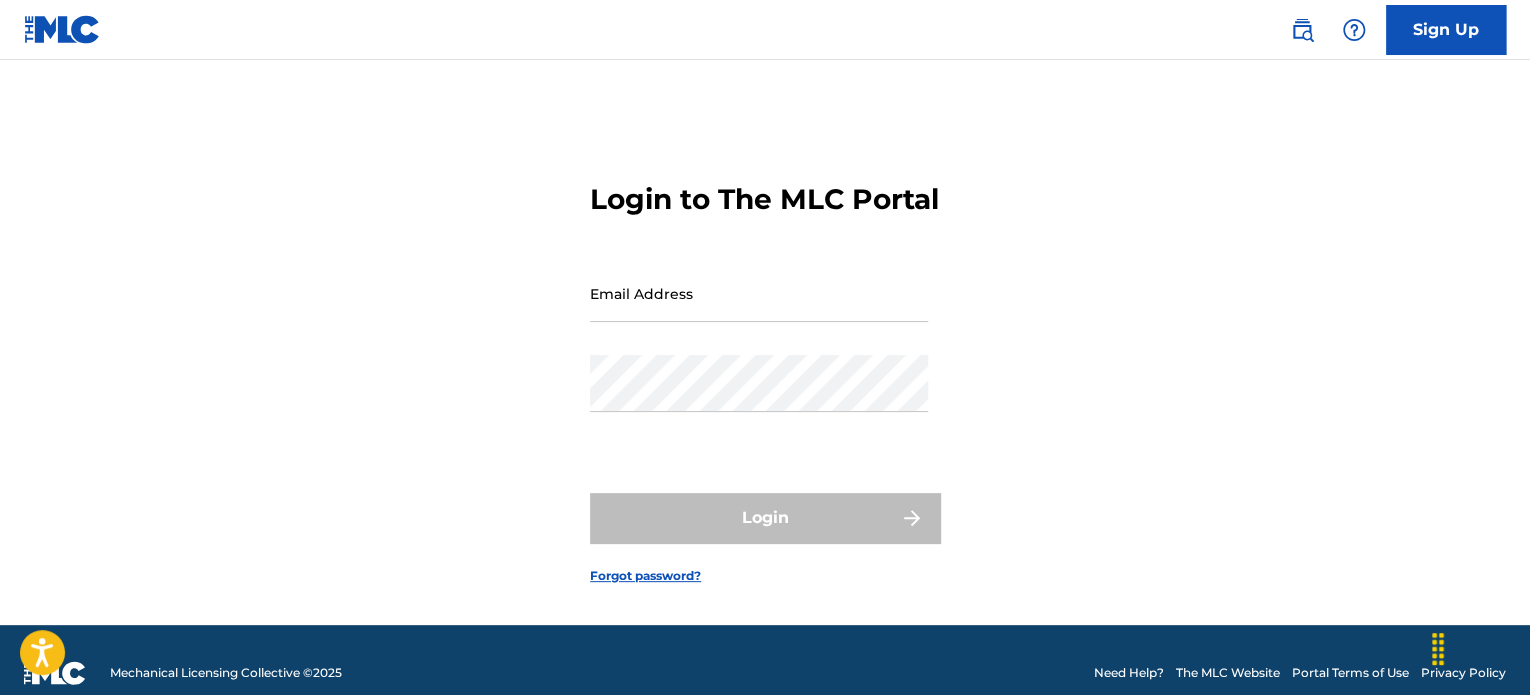 click on "Email Address" at bounding box center (759, 310) 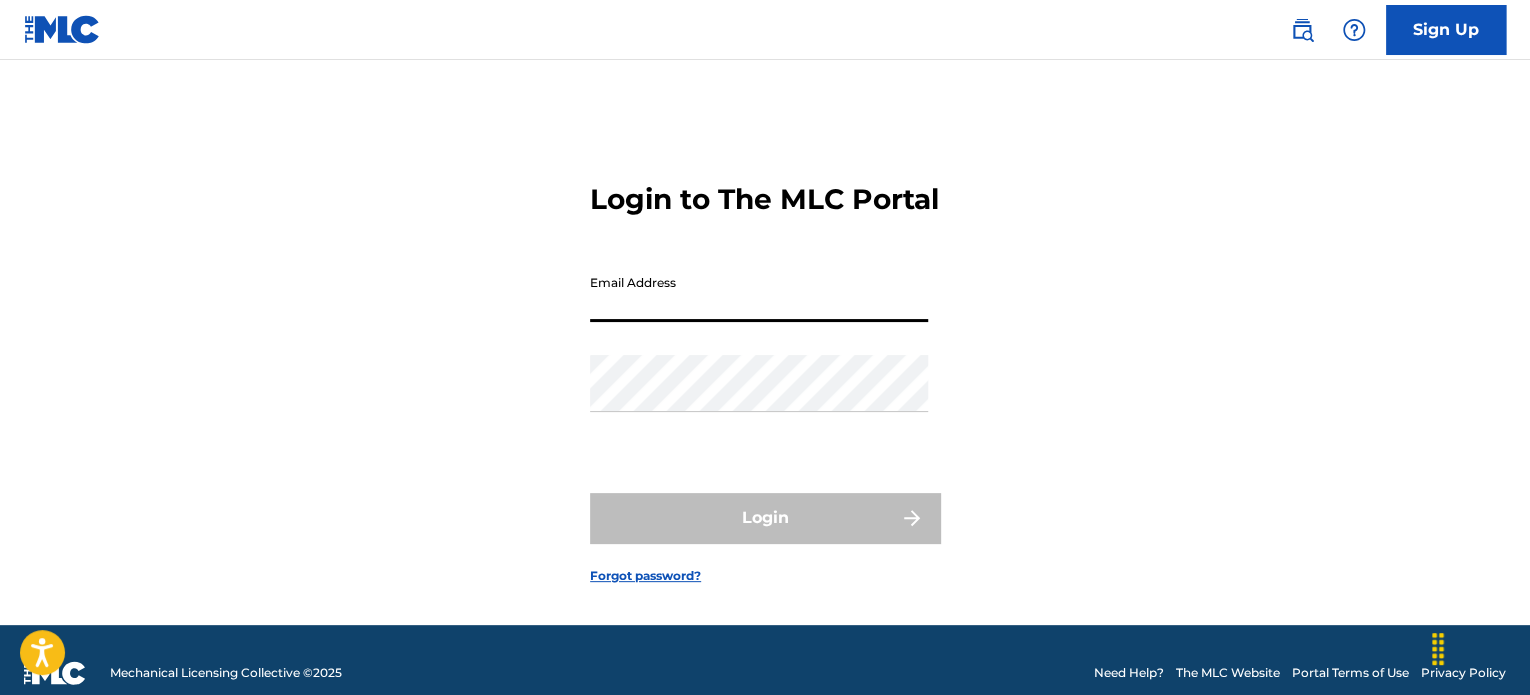 click on "Email Address" at bounding box center [759, 293] 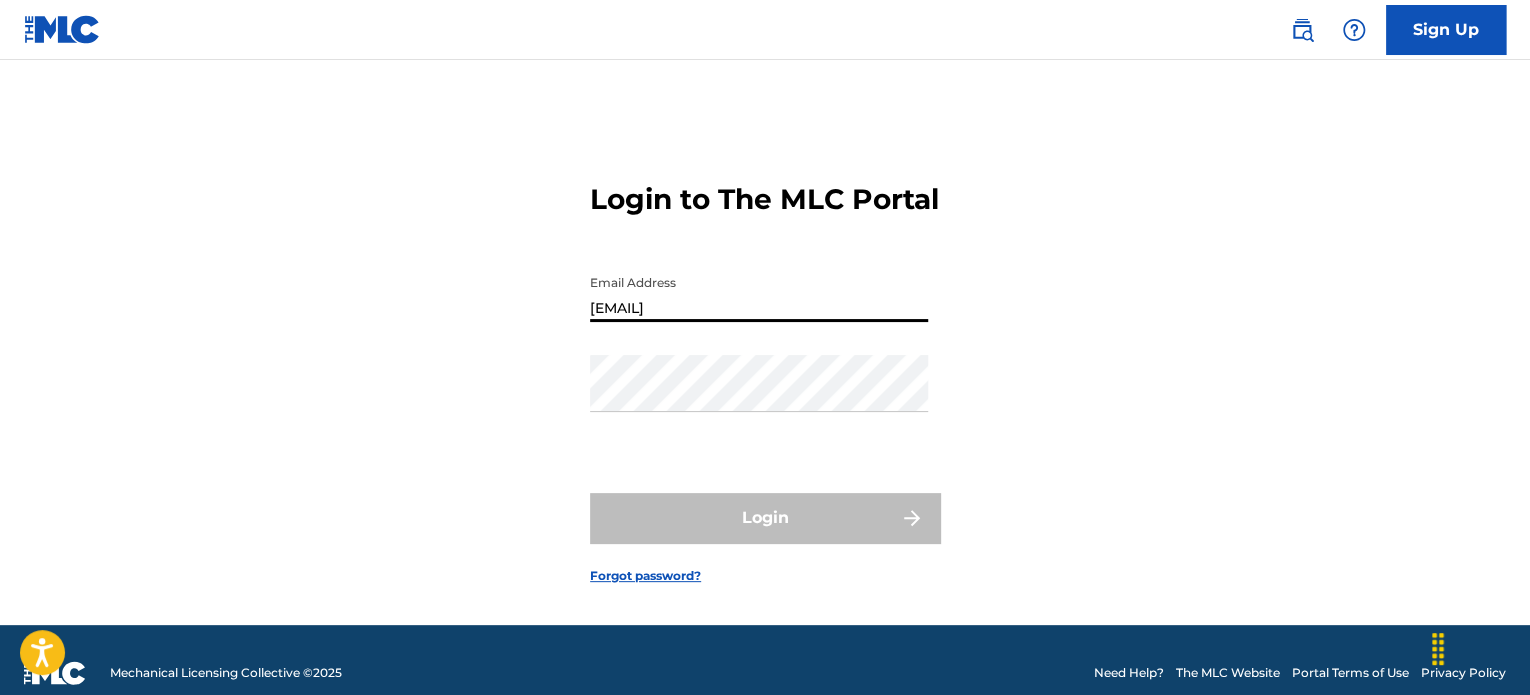 type on "[EMAIL]" 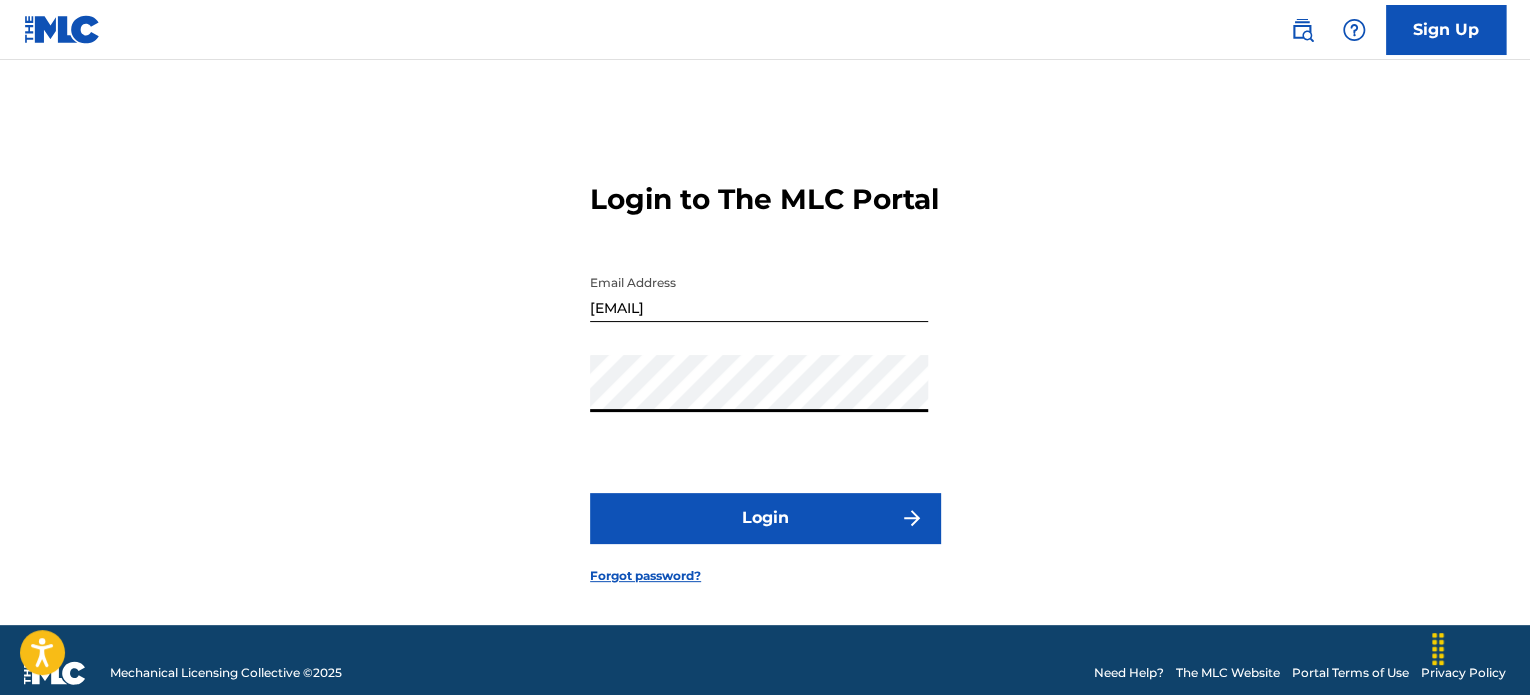 click on "Login to The MLC Portal Email Address [EMAIL] Password Login Forgot password?" at bounding box center [765, 367] 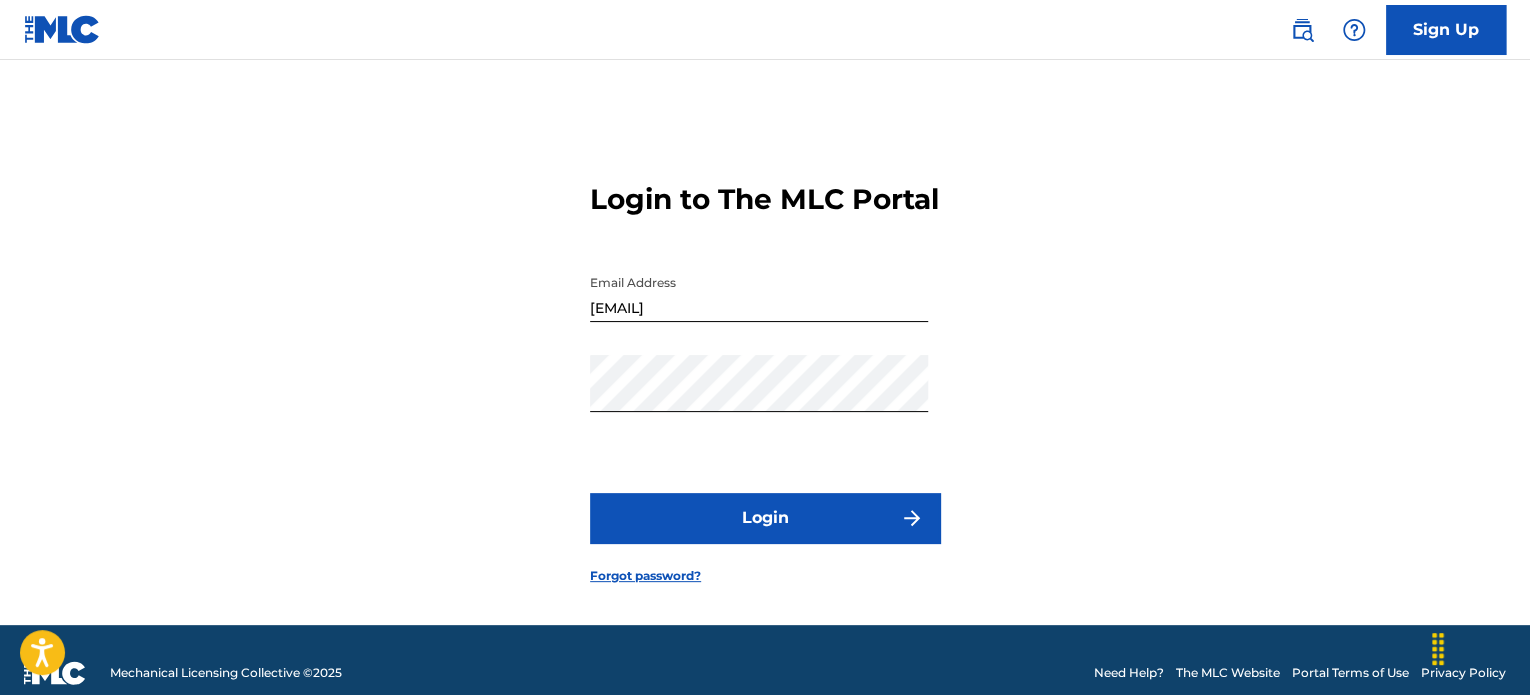 click on "Login" at bounding box center (765, 518) 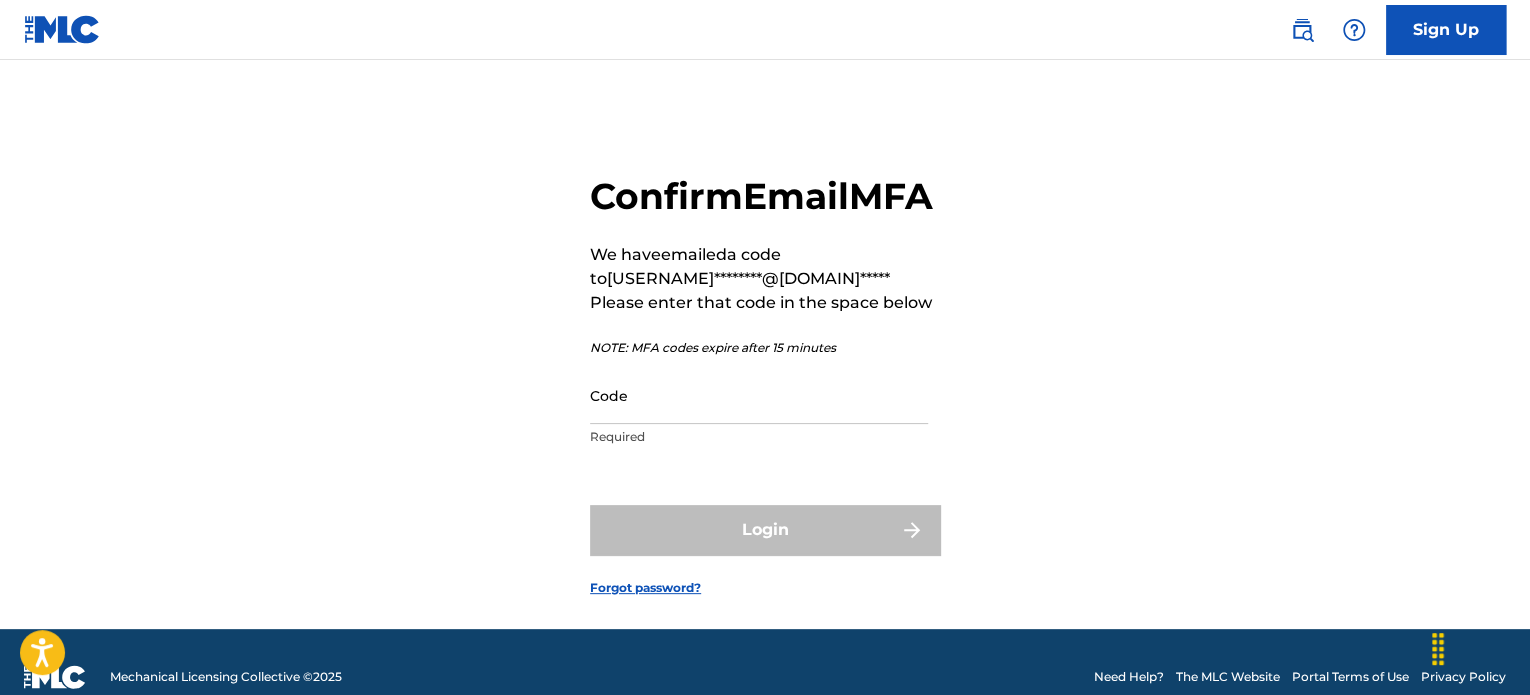 click on "Code Required" at bounding box center [759, 412] 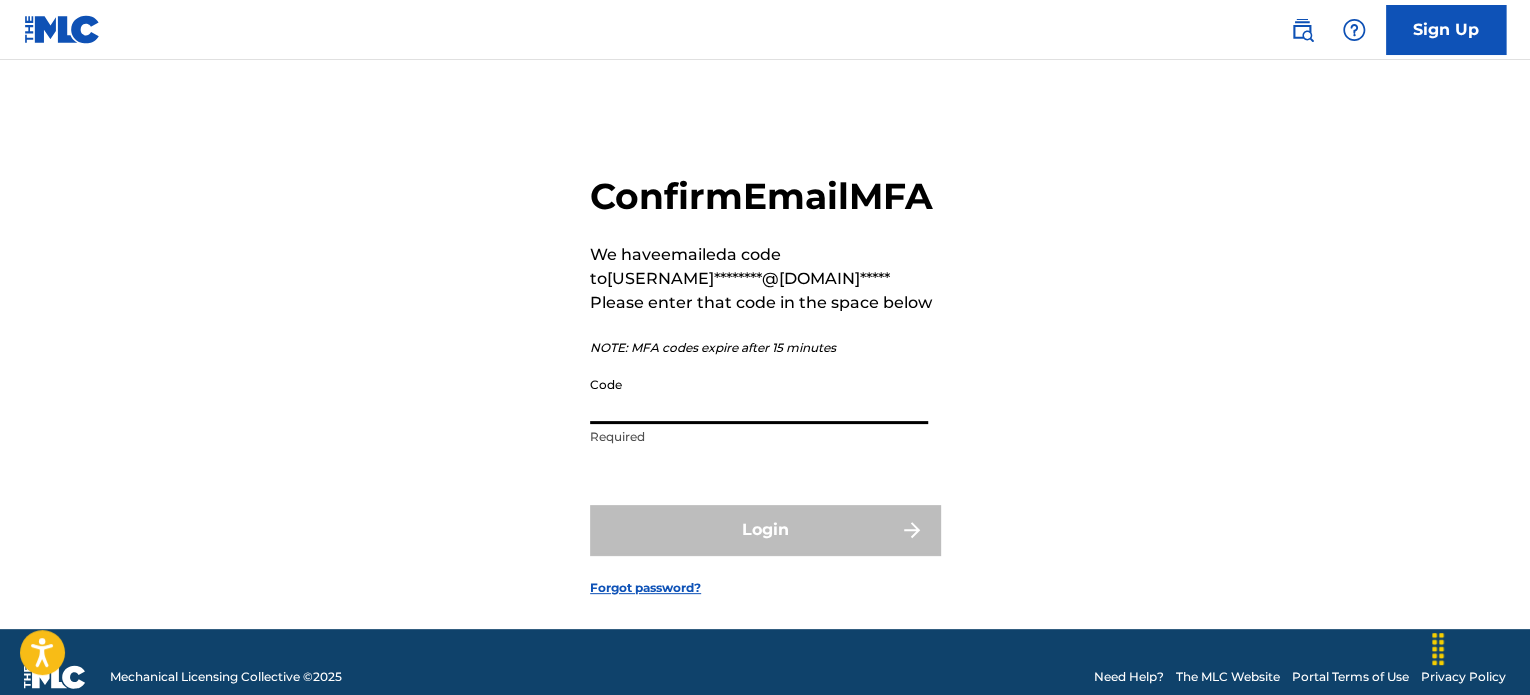 paste on "[NUMBER]" 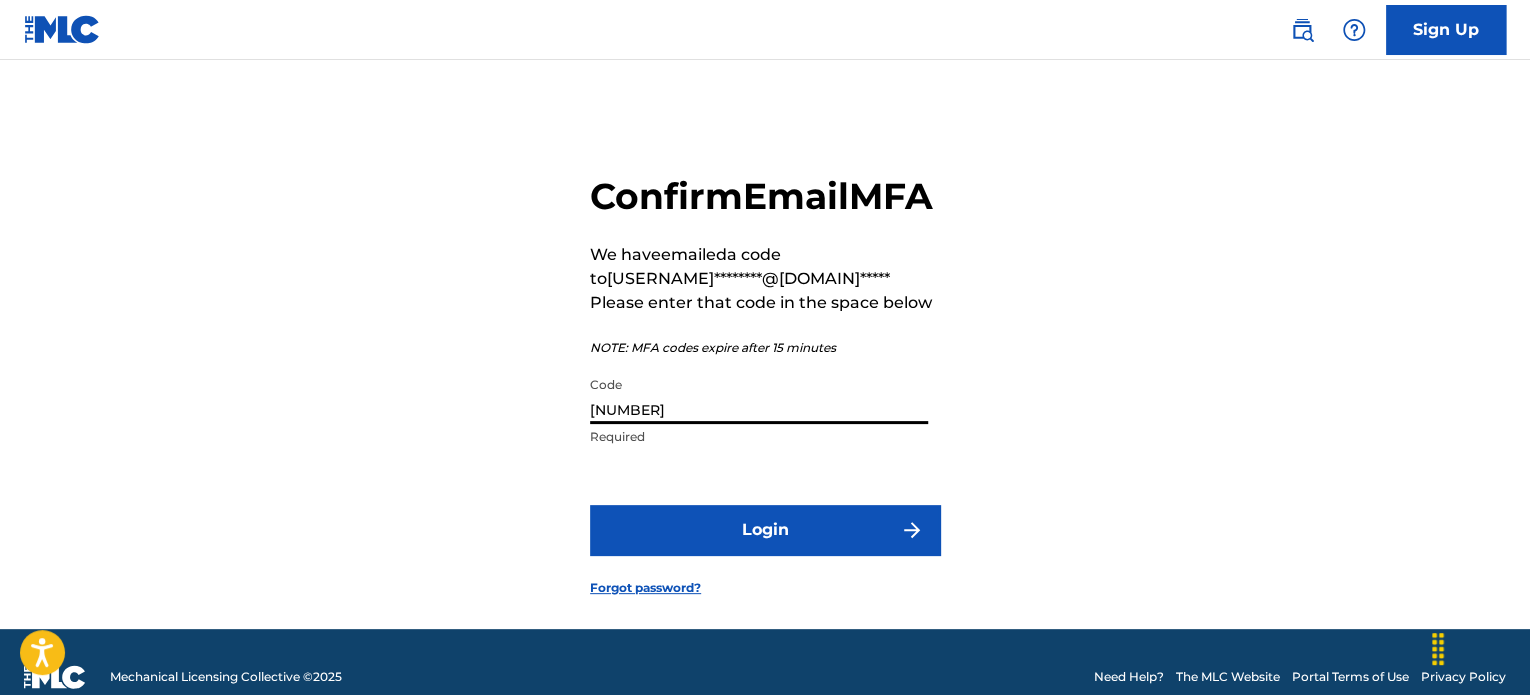 type on "[NUMBER]" 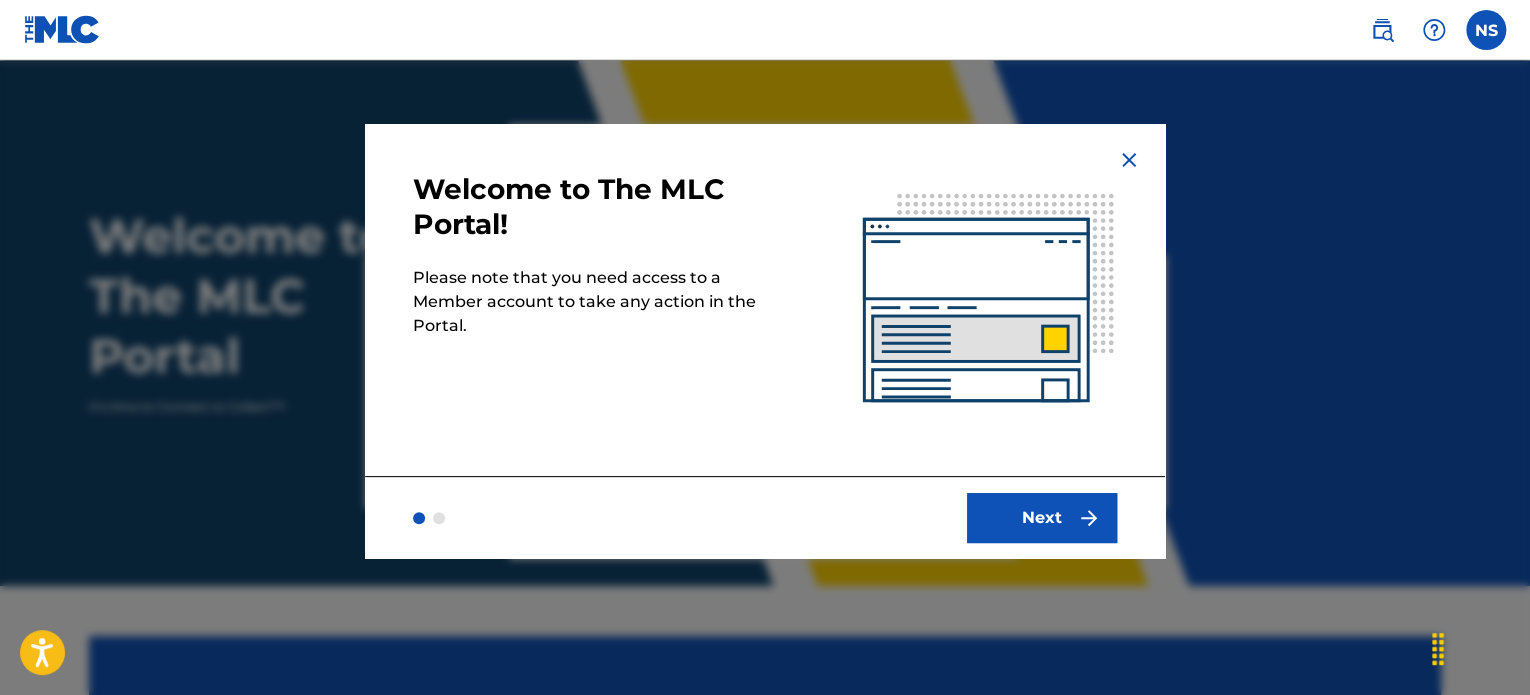 scroll, scrollTop: 0, scrollLeft: 0, axis: both 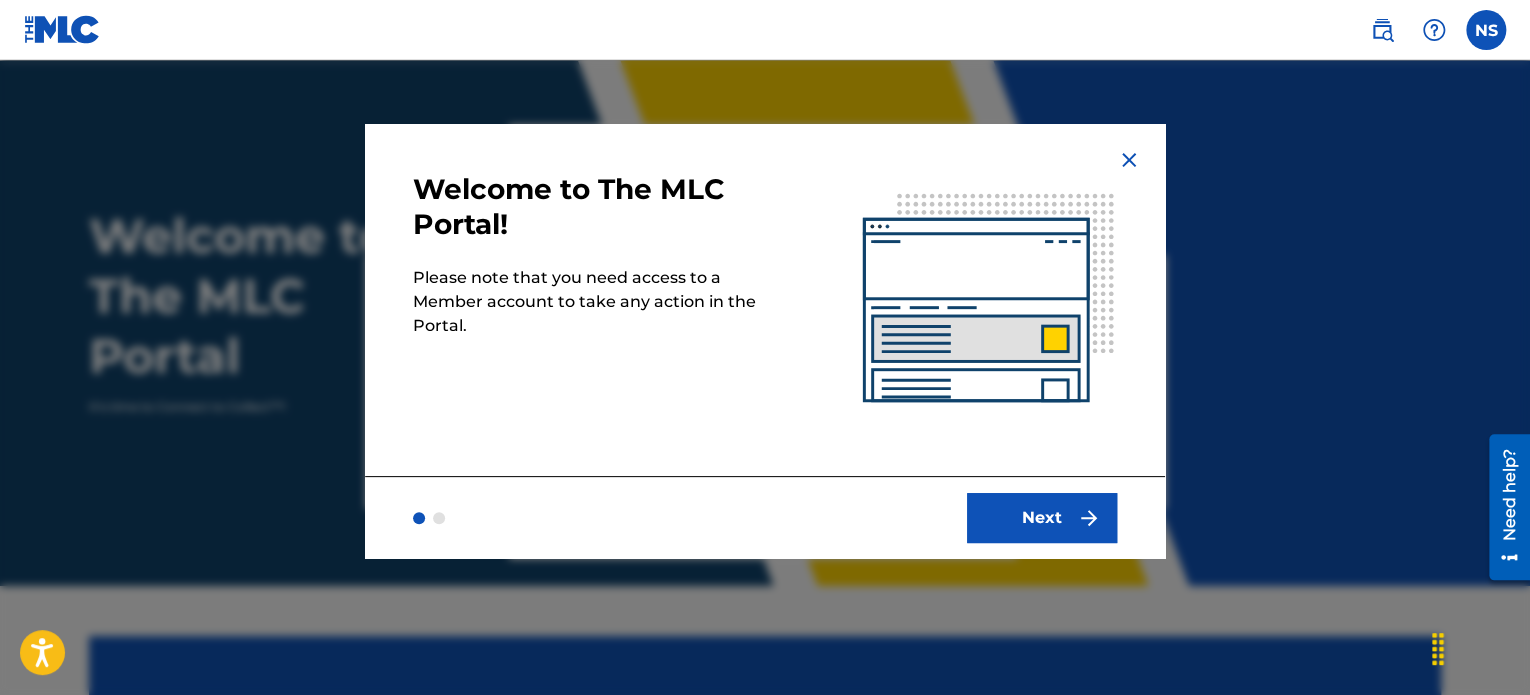 click on "Next" at bounding box center [1042, 518] 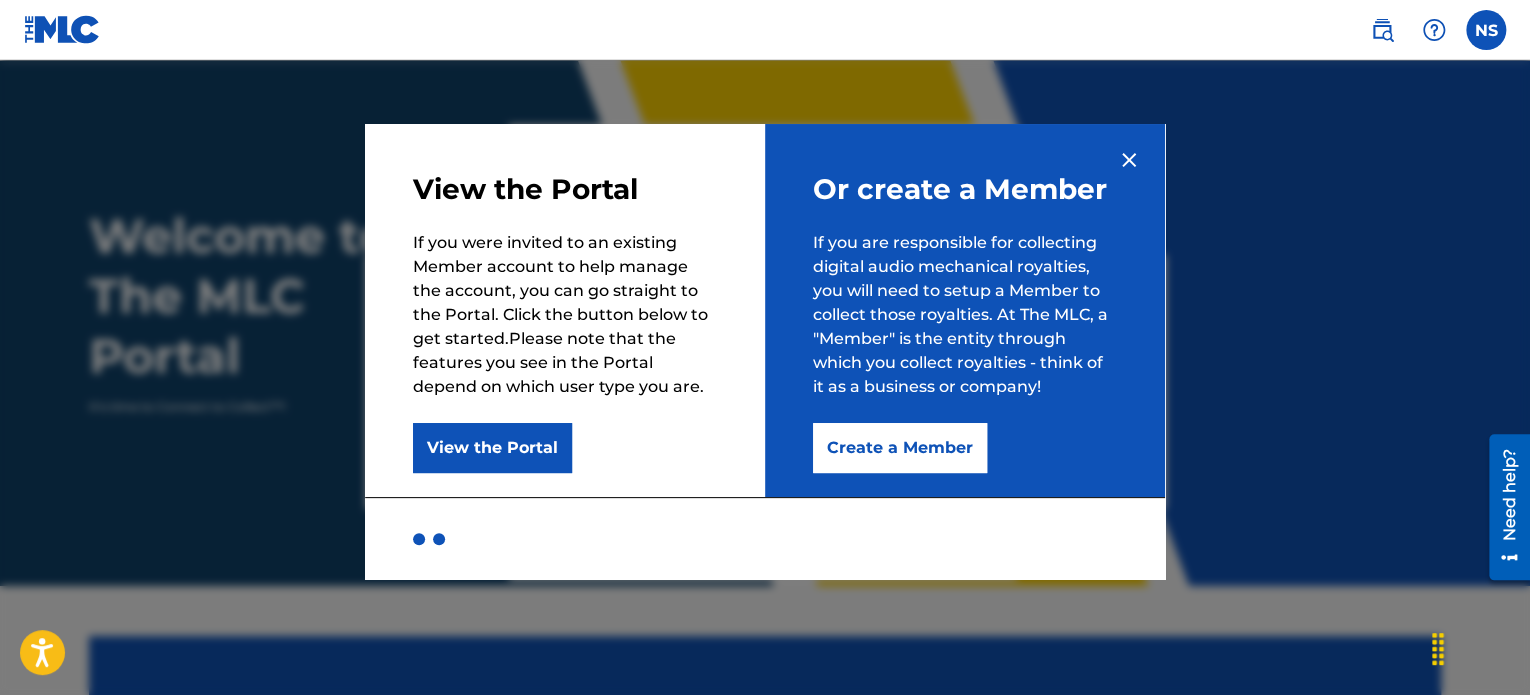 click on "Create a Member" at bounding box center [900, 448] 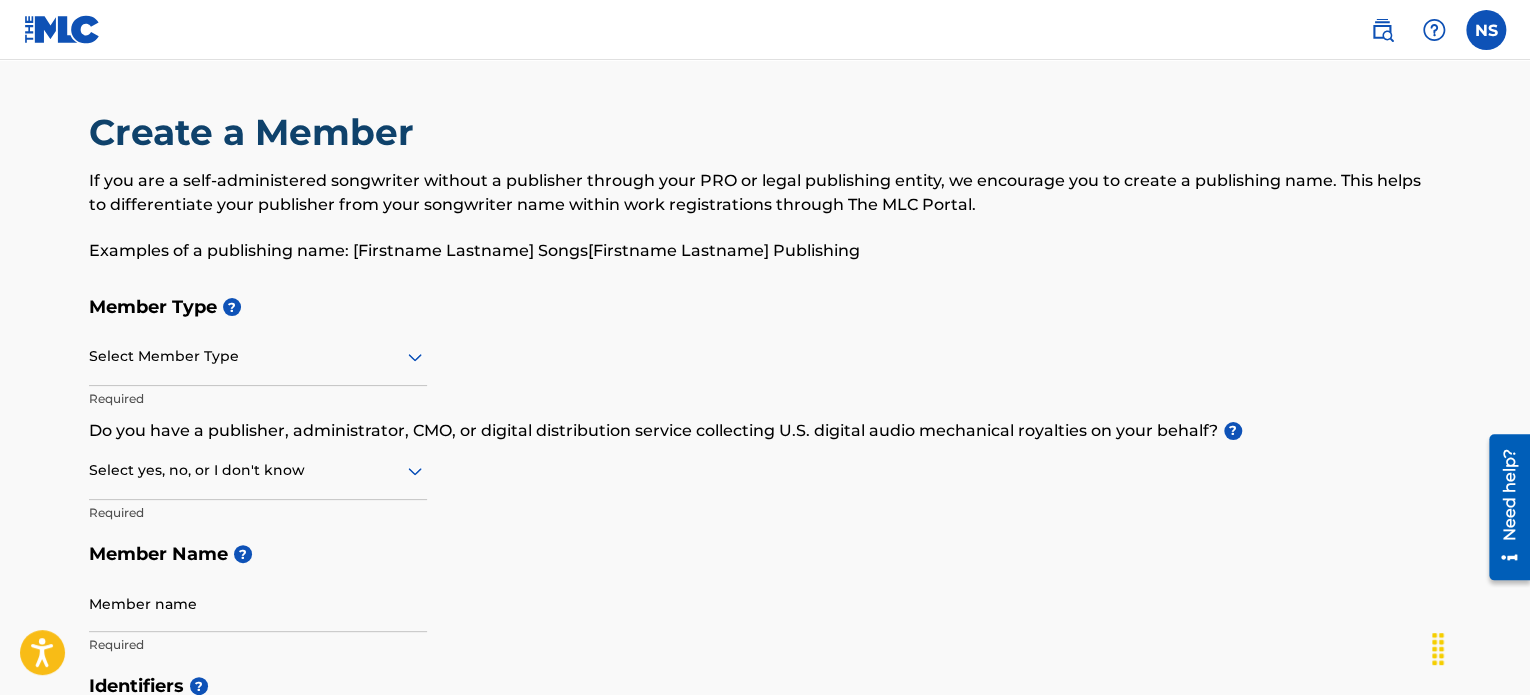 click at bounding box center (258, 470) 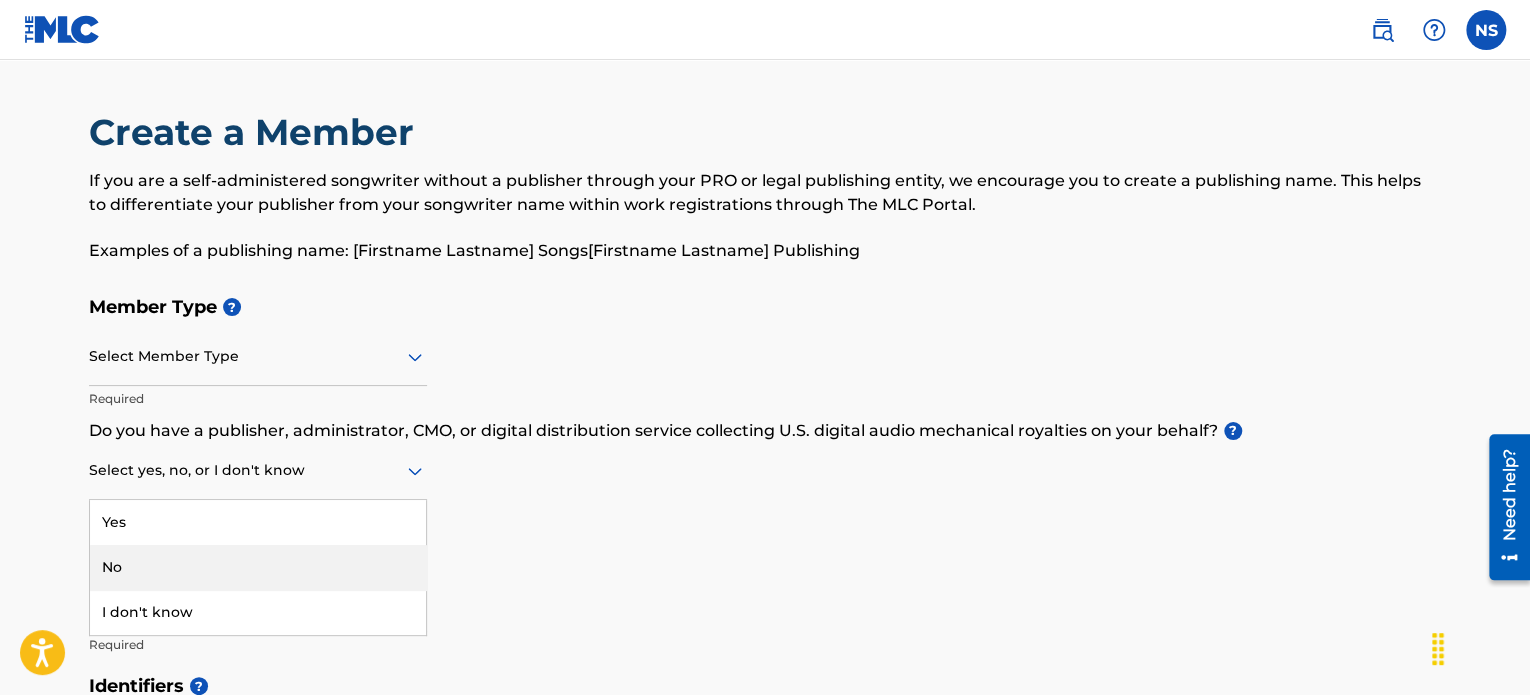 click on "No" at bounding box center (258, 567) 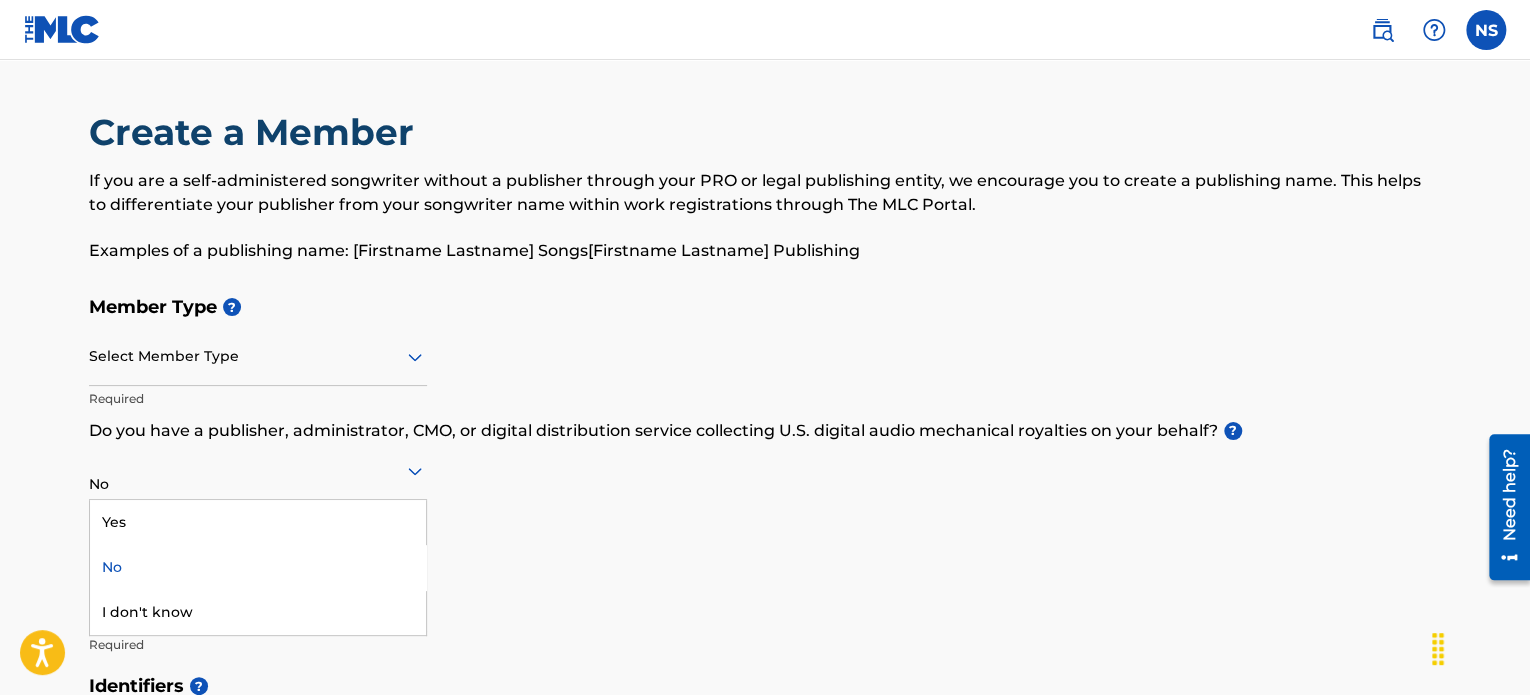 click at bounding box center (258, 470) 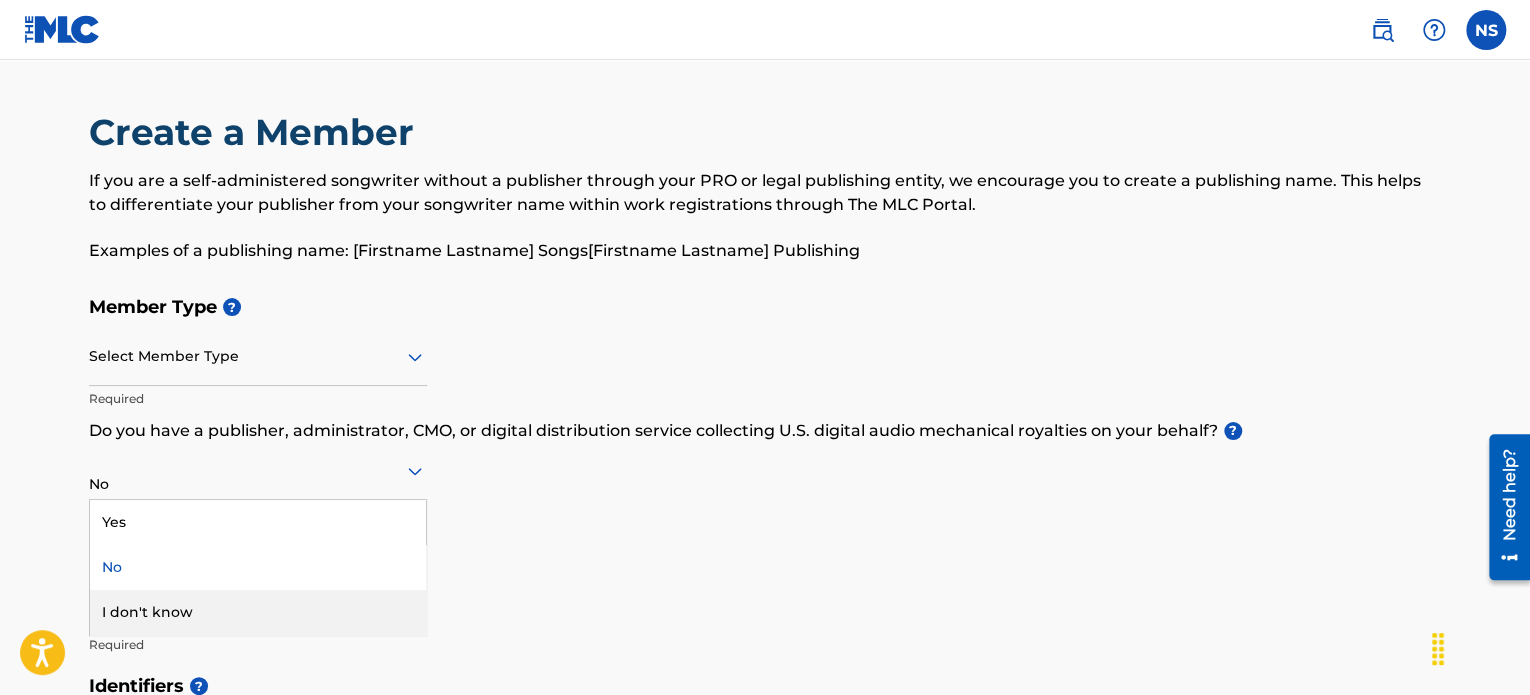 click on "I don't know" at bounding box center (258, 612) 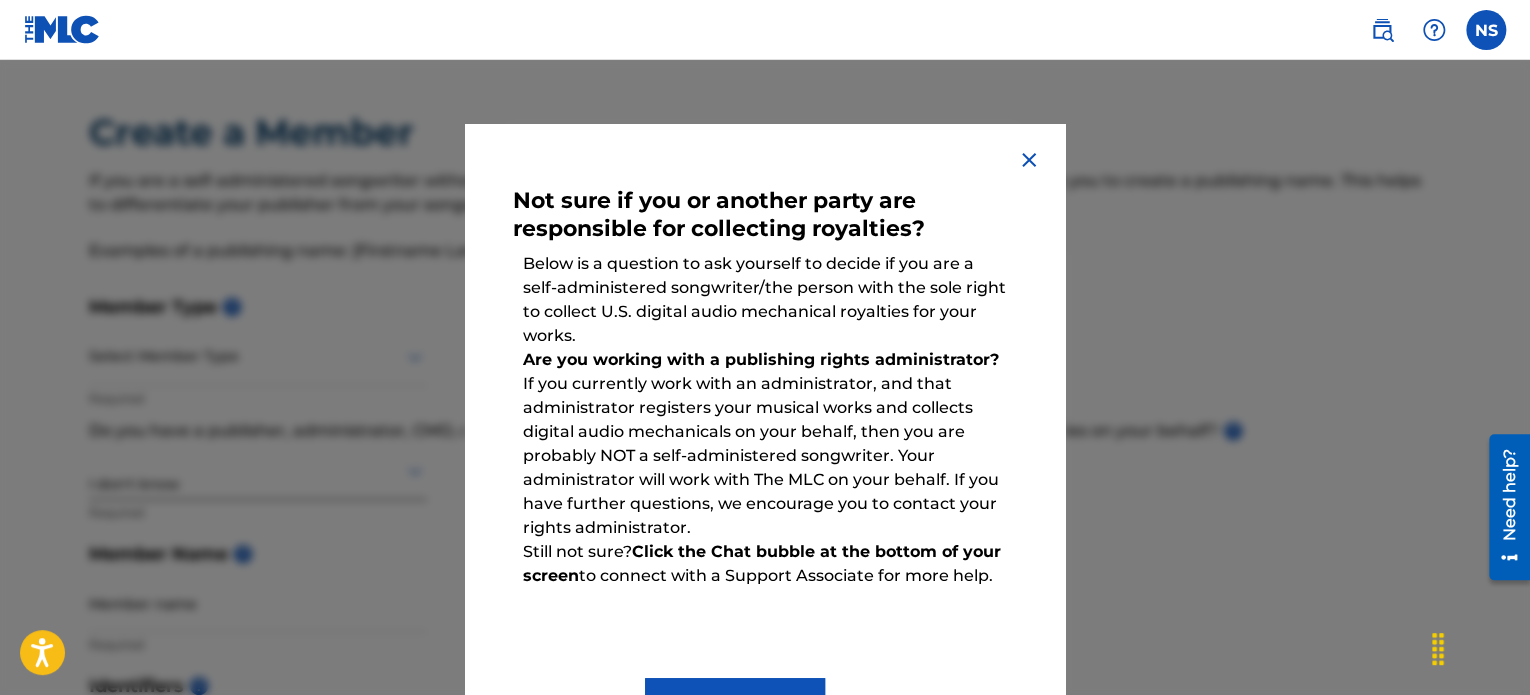 click at bounding box center (1029, 160) 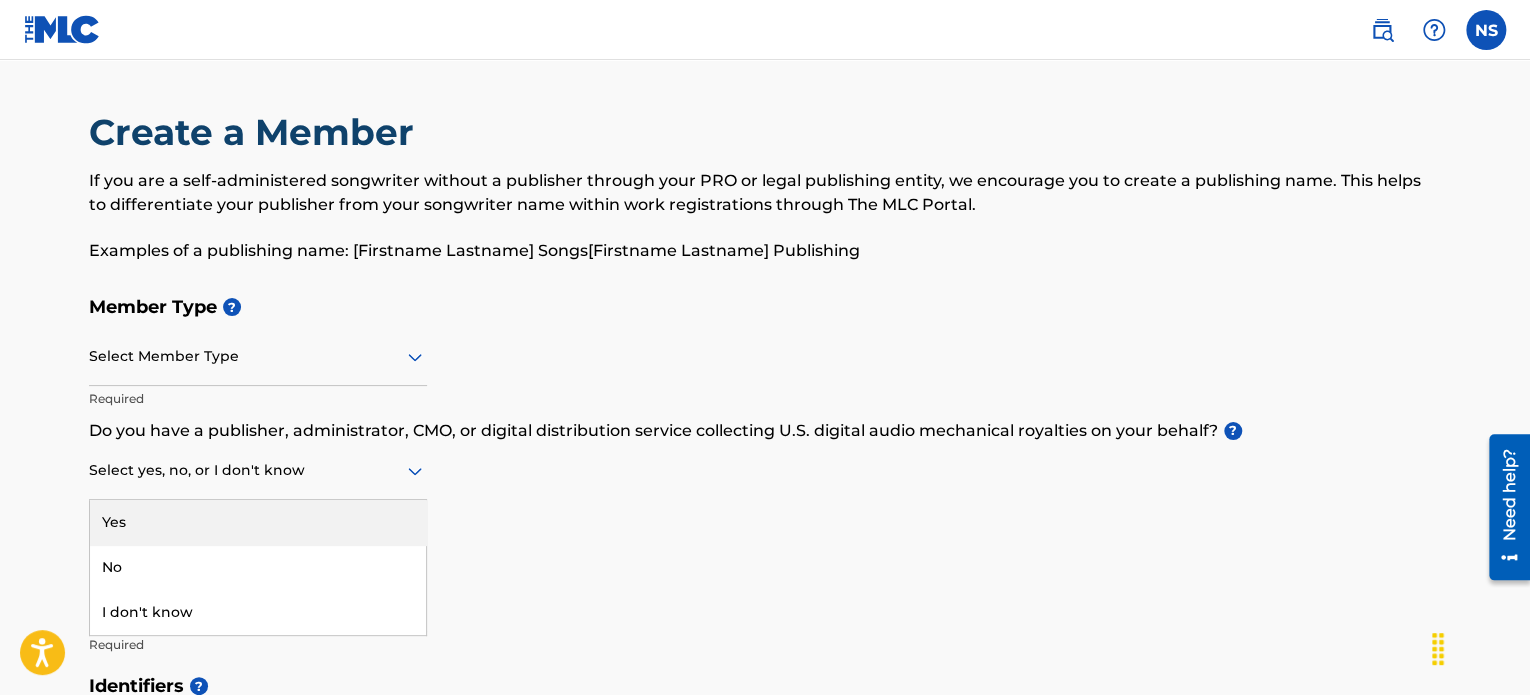 click at bounding box center [258, 470] 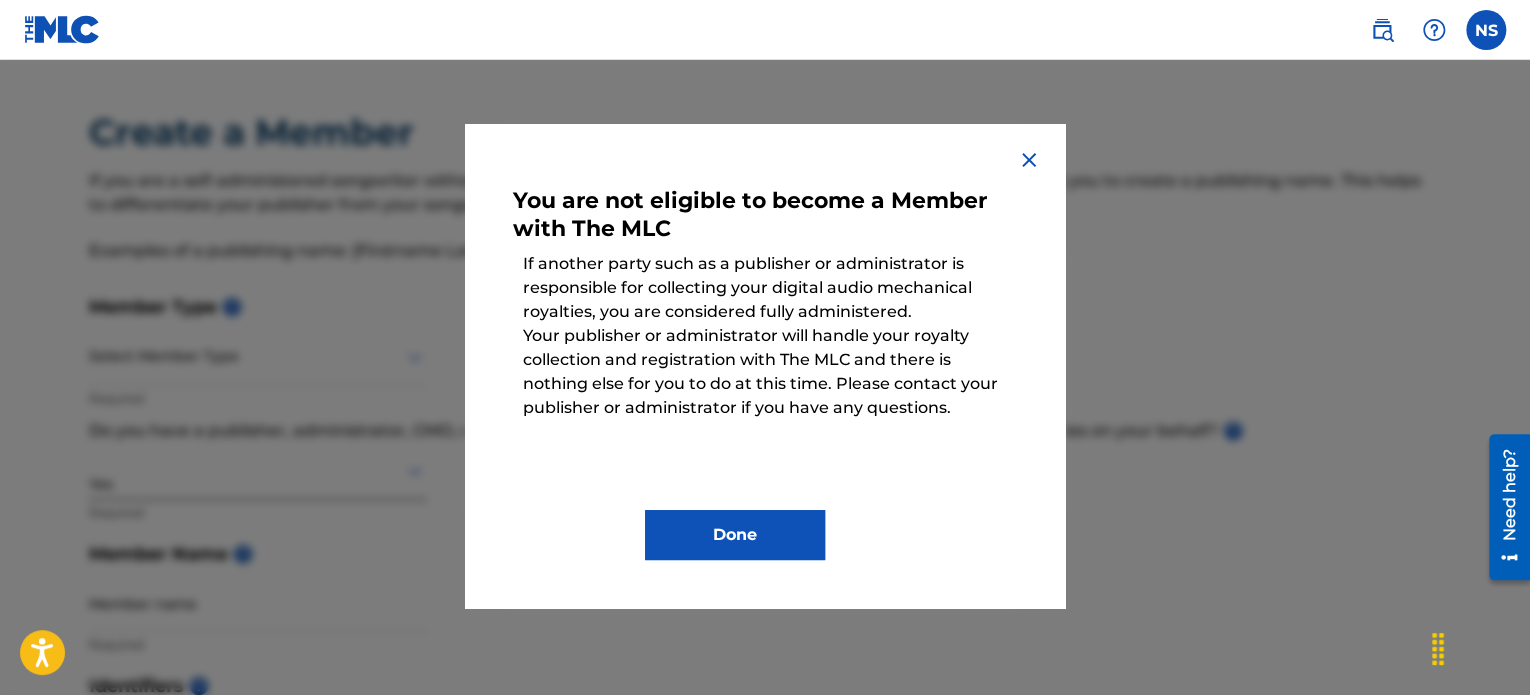 click on "Done" at bounding box center (735, 535) 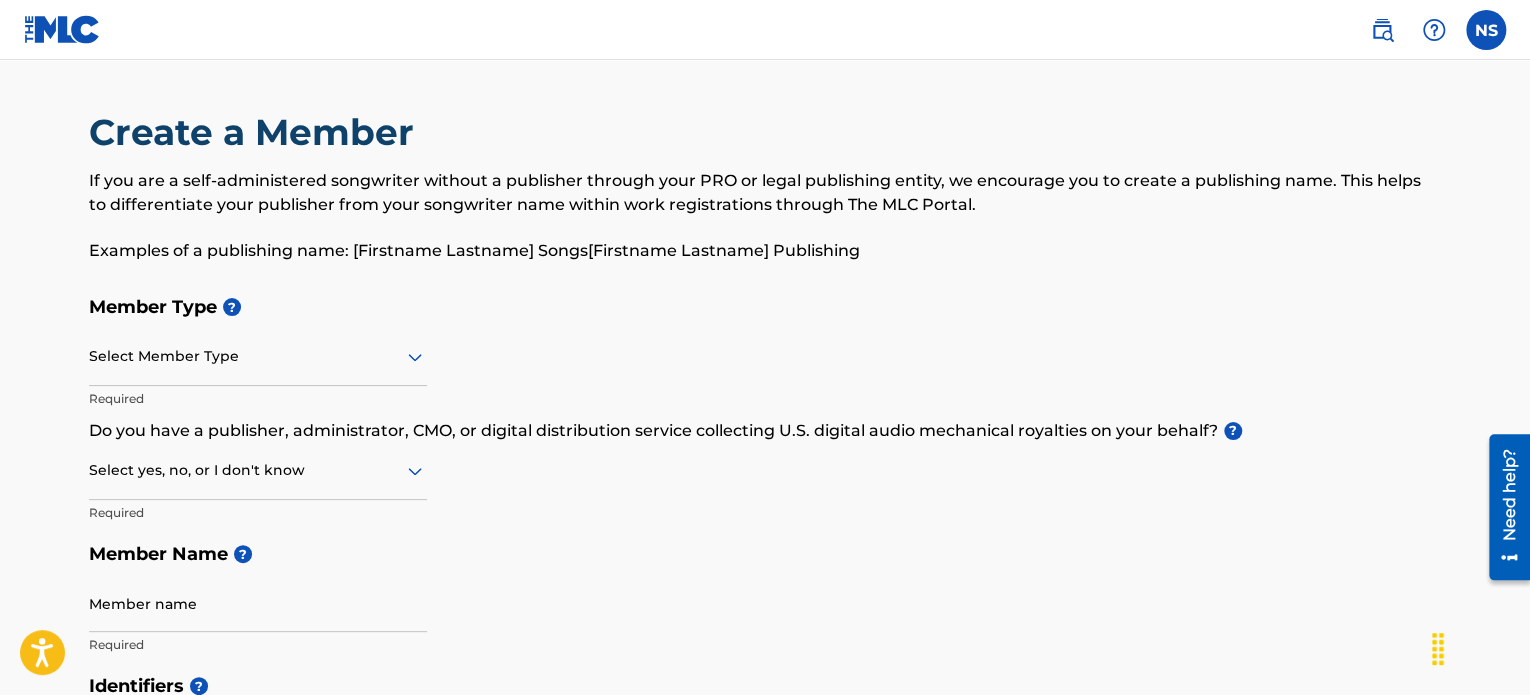 click at bounding box center (258, 356) 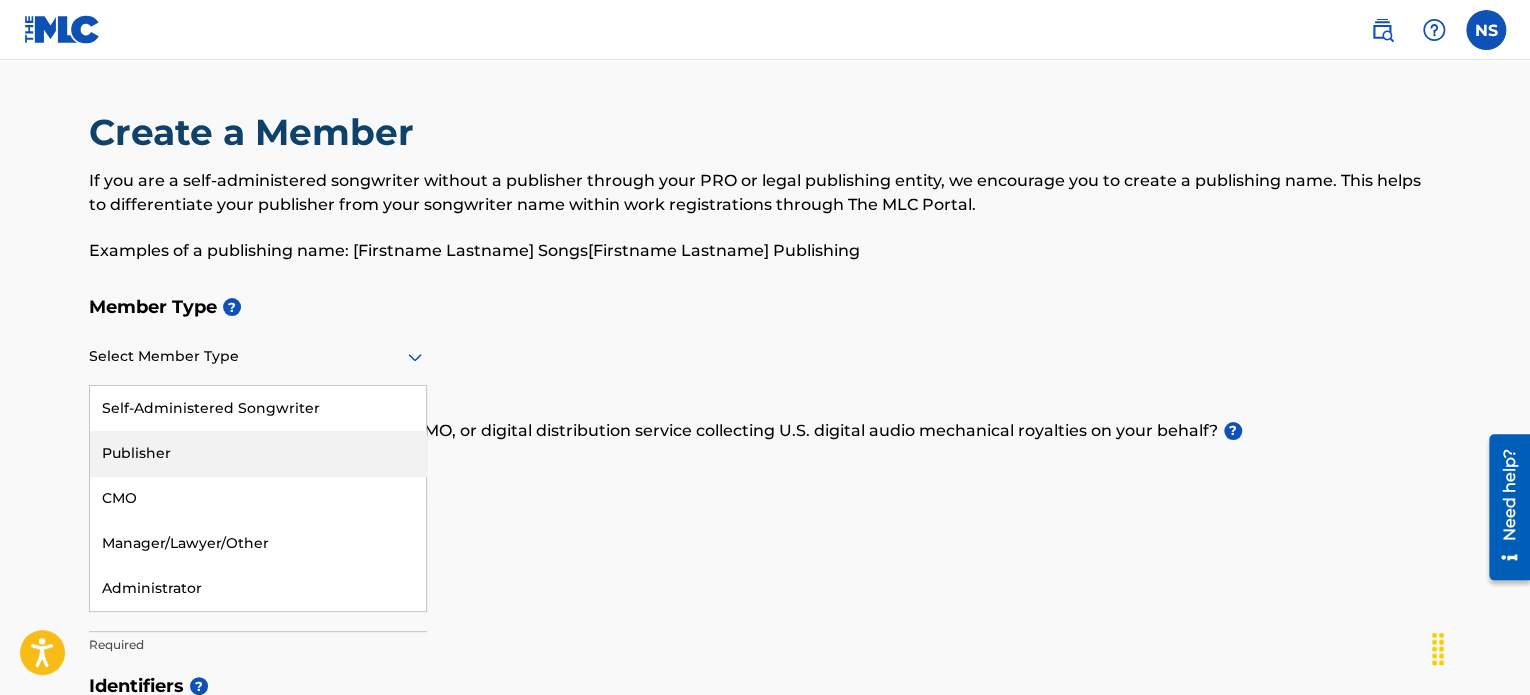 click on "Publisher" at bounding box center (258, 453) 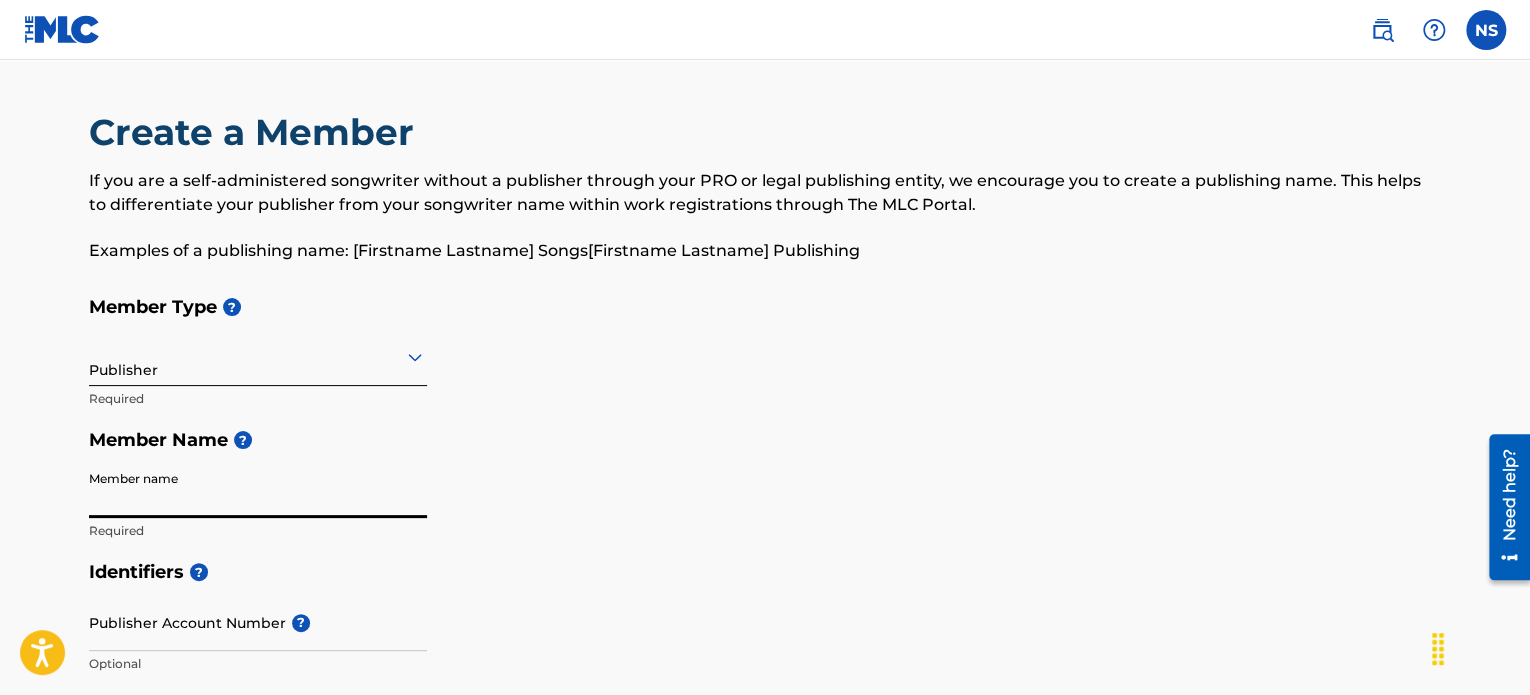 click on "Member name" at bounding box center (258, 489) 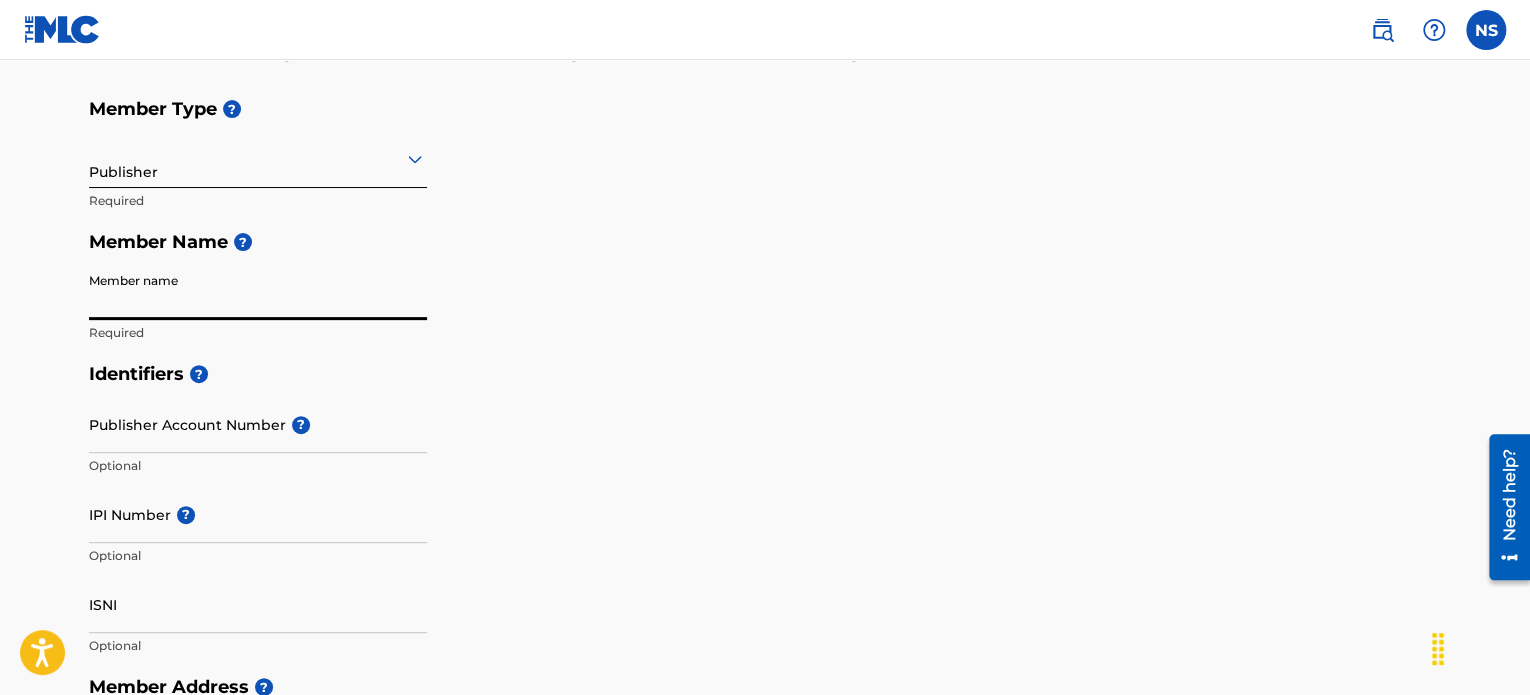 scroll, scrollTop: 196, scrollLeft: 0, axis: vertical 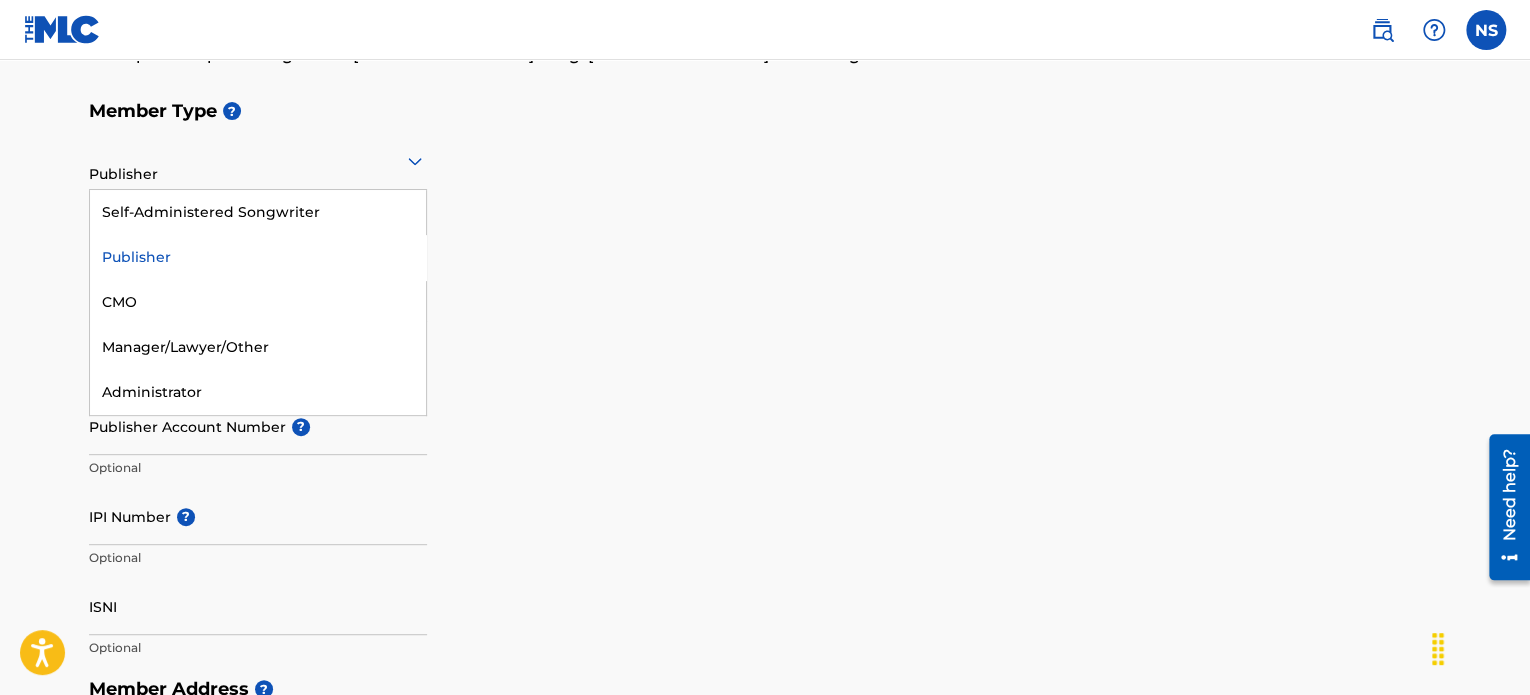 click on "Publisher" at bounding box center (258, 160) 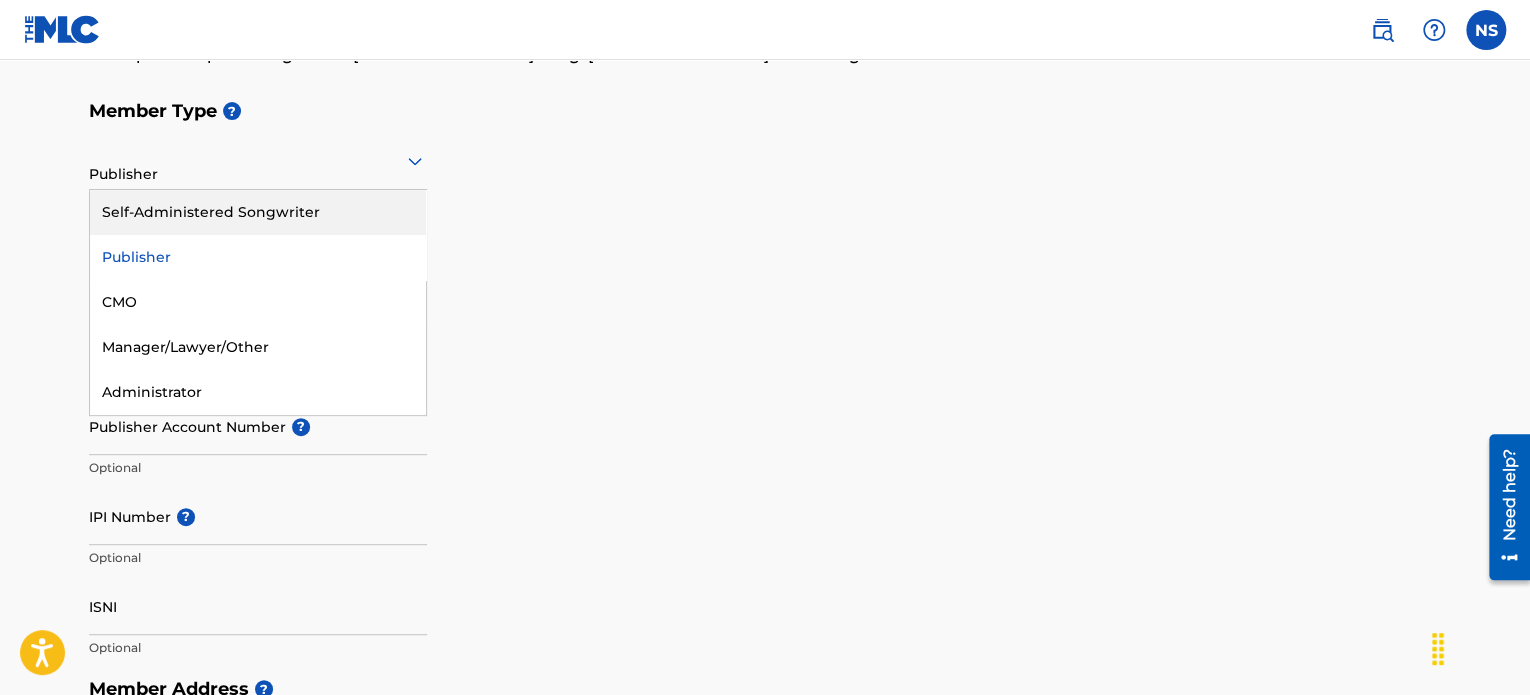 click on "Self-Administered Songwriter" at bounding box center [258, 212] 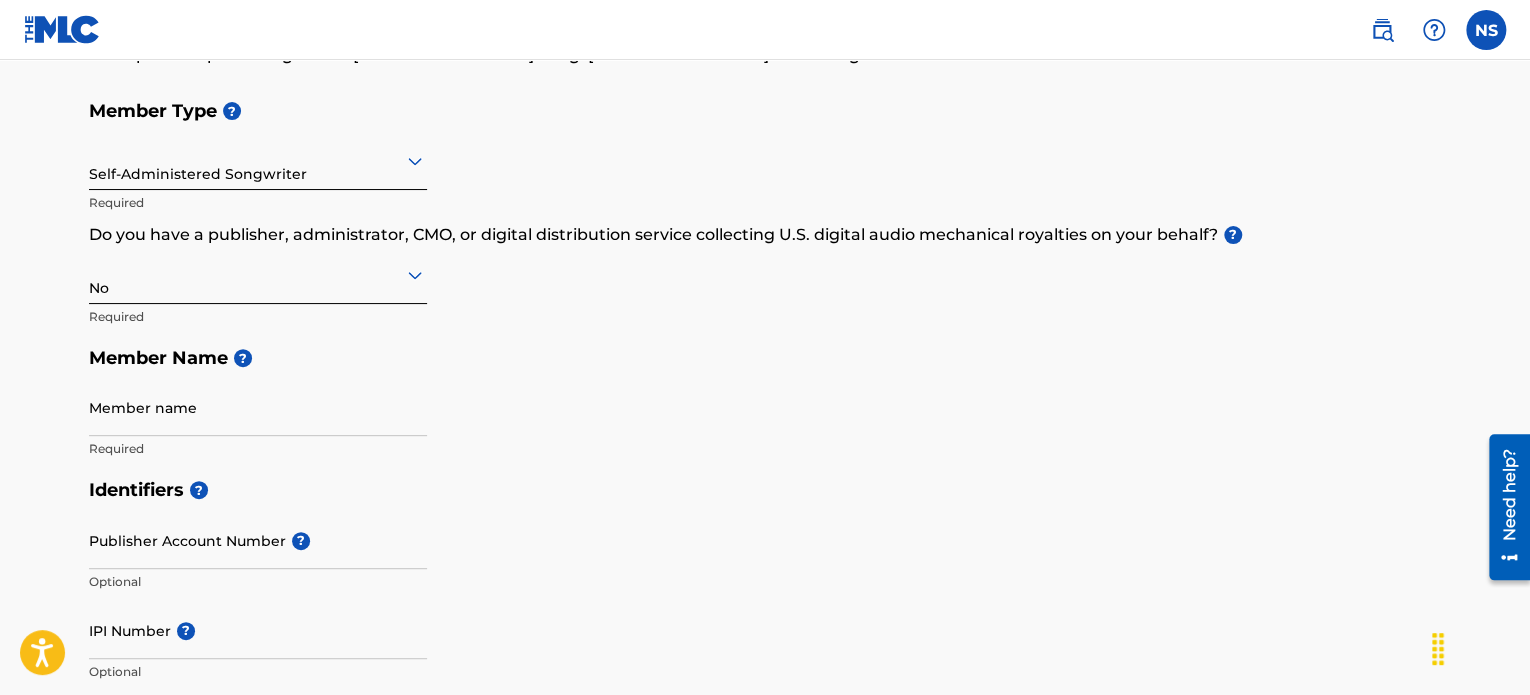 click at bounding box center [258, 160] 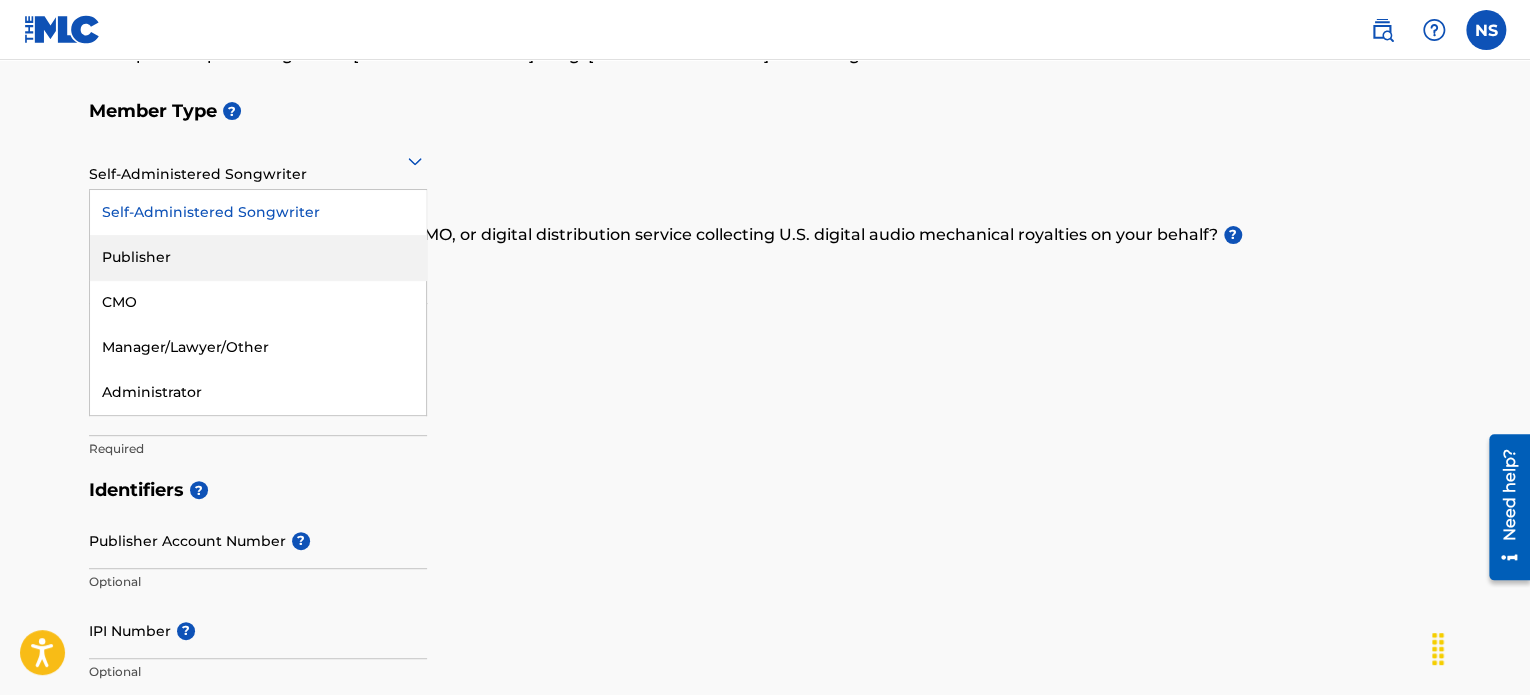 click on "Publisher" at bounding box center [258, 257] 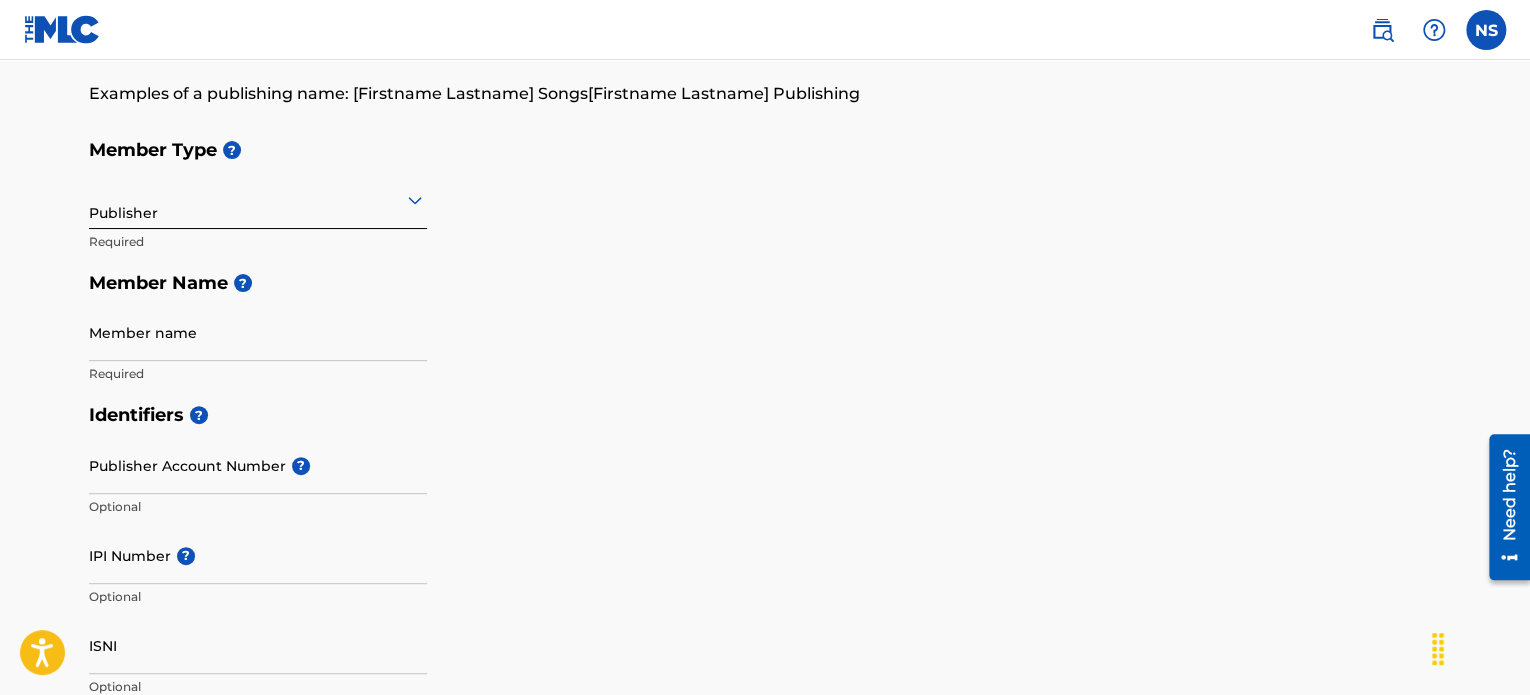 scroll, scrollTop: 0, scrollLeft: 0, axis: both 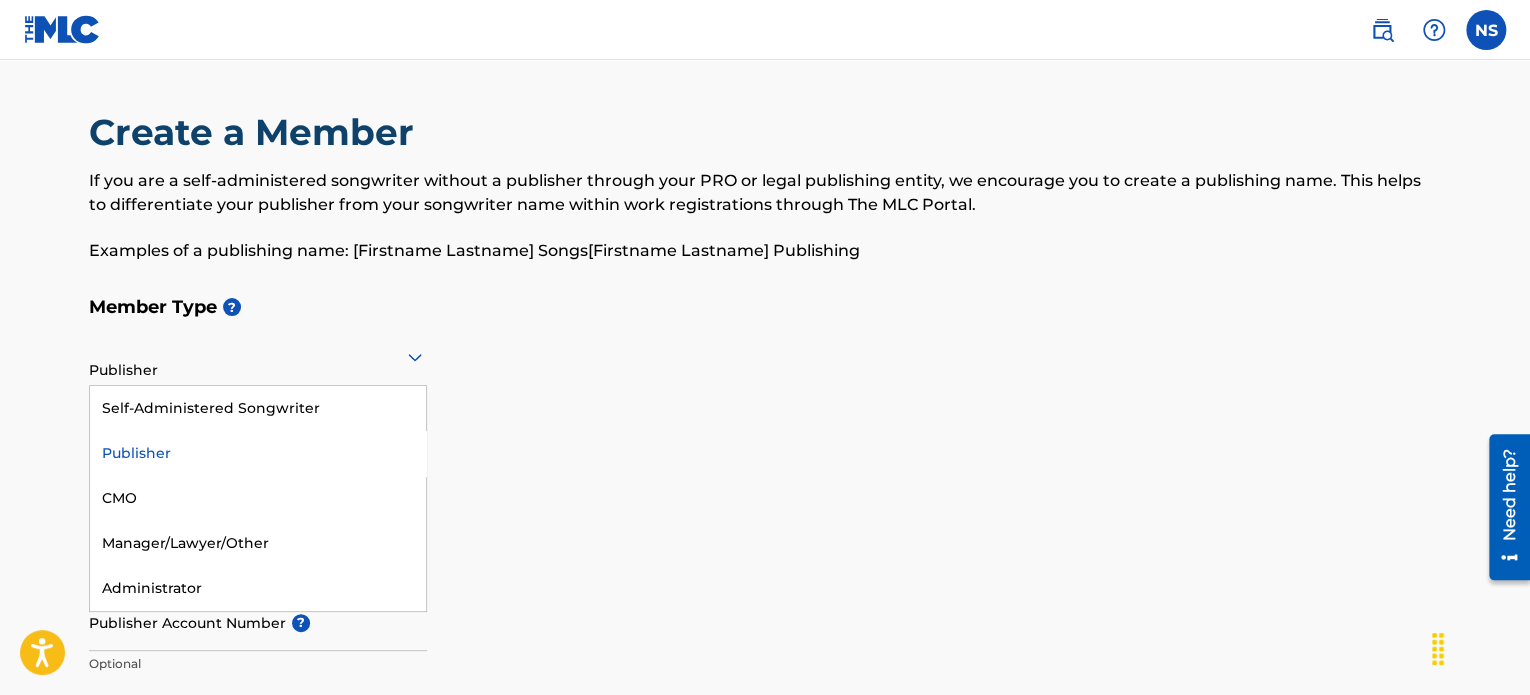 click on "Publisher" at bounding box center (258, 356) 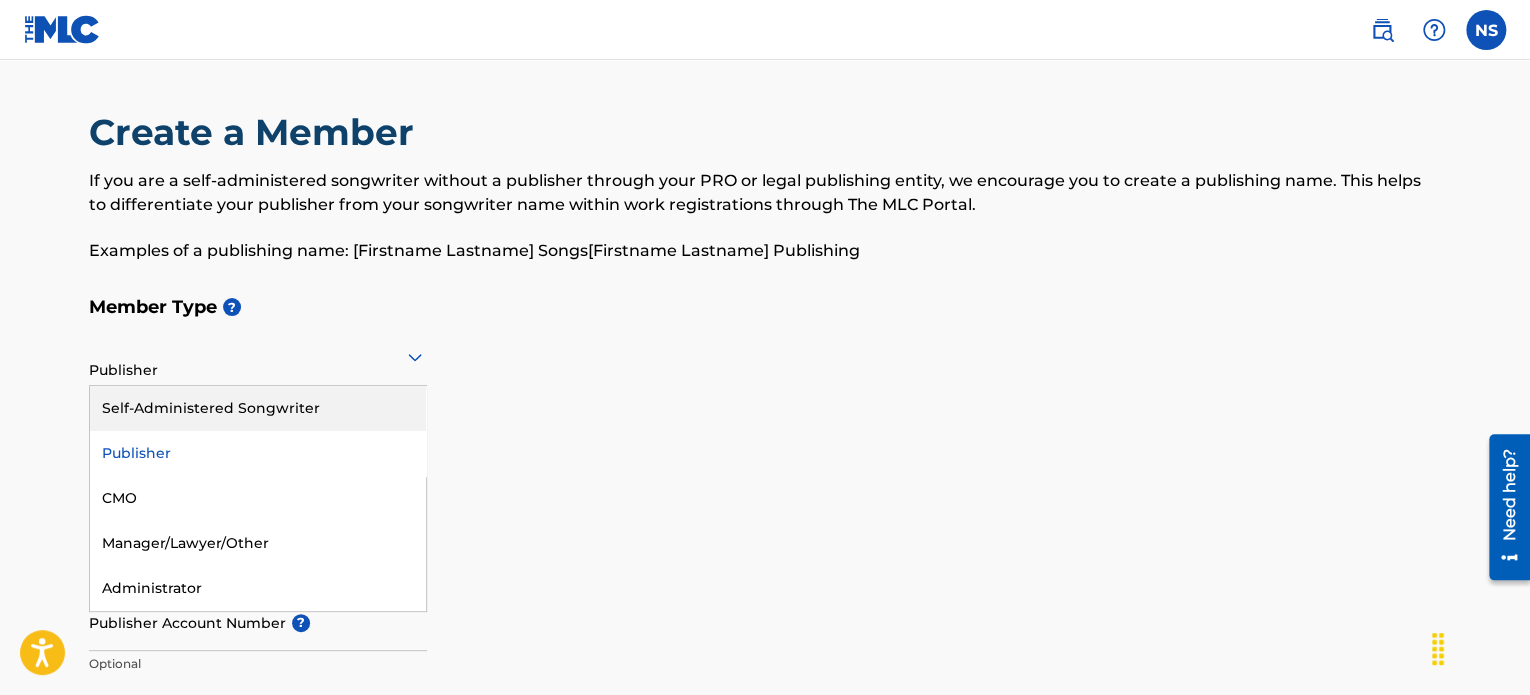 click on "Self-Administered Songwriter" at bounding box center (258, 408) 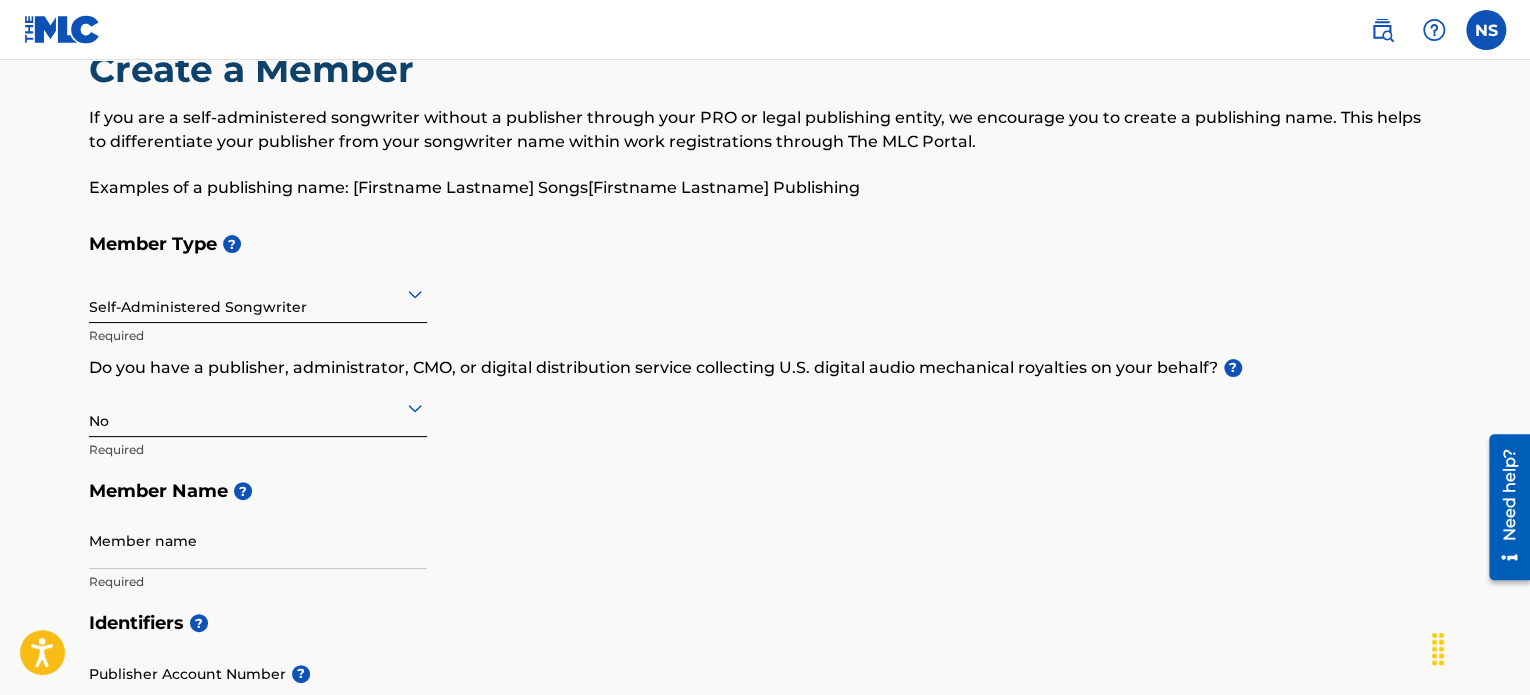 scroll, scrollTop: 64, scrollLeft: 0, axis: vertical 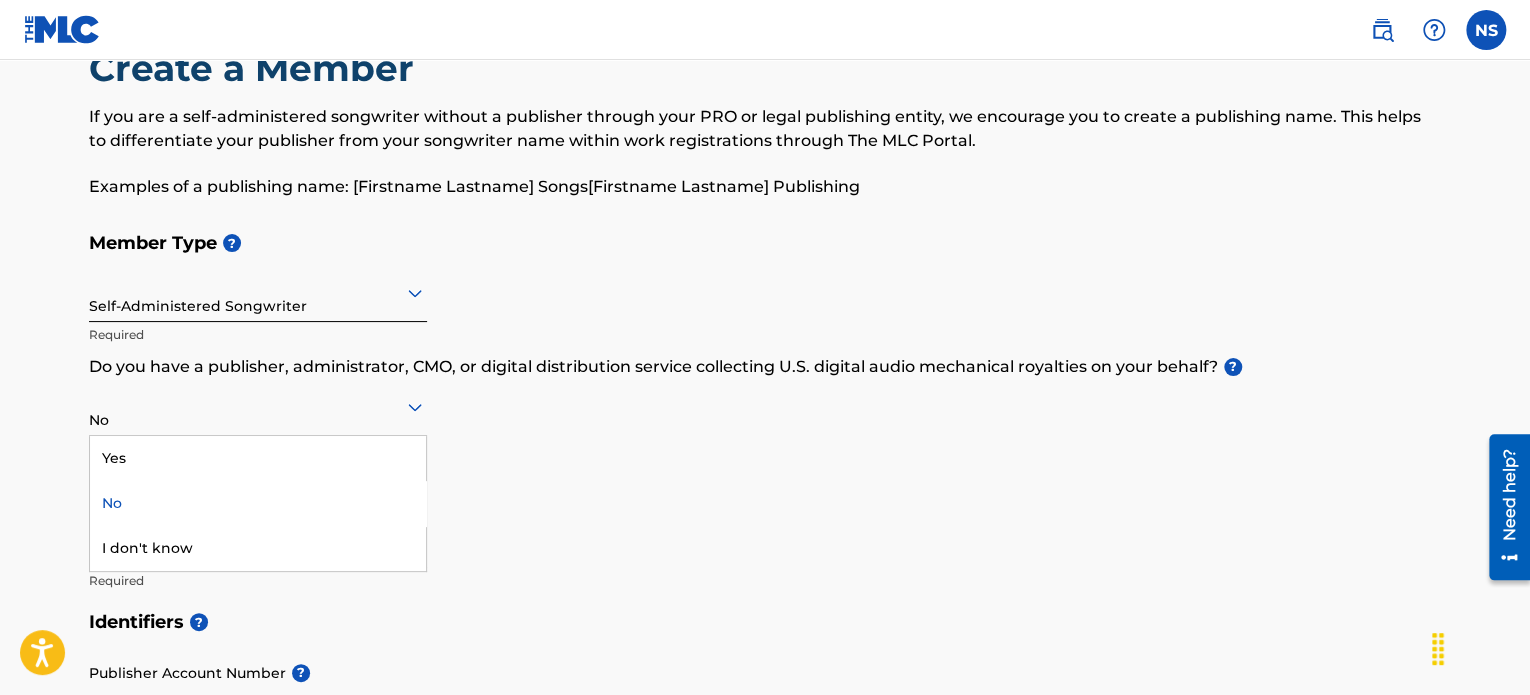 click on "No" at bounding box center [258, 406] 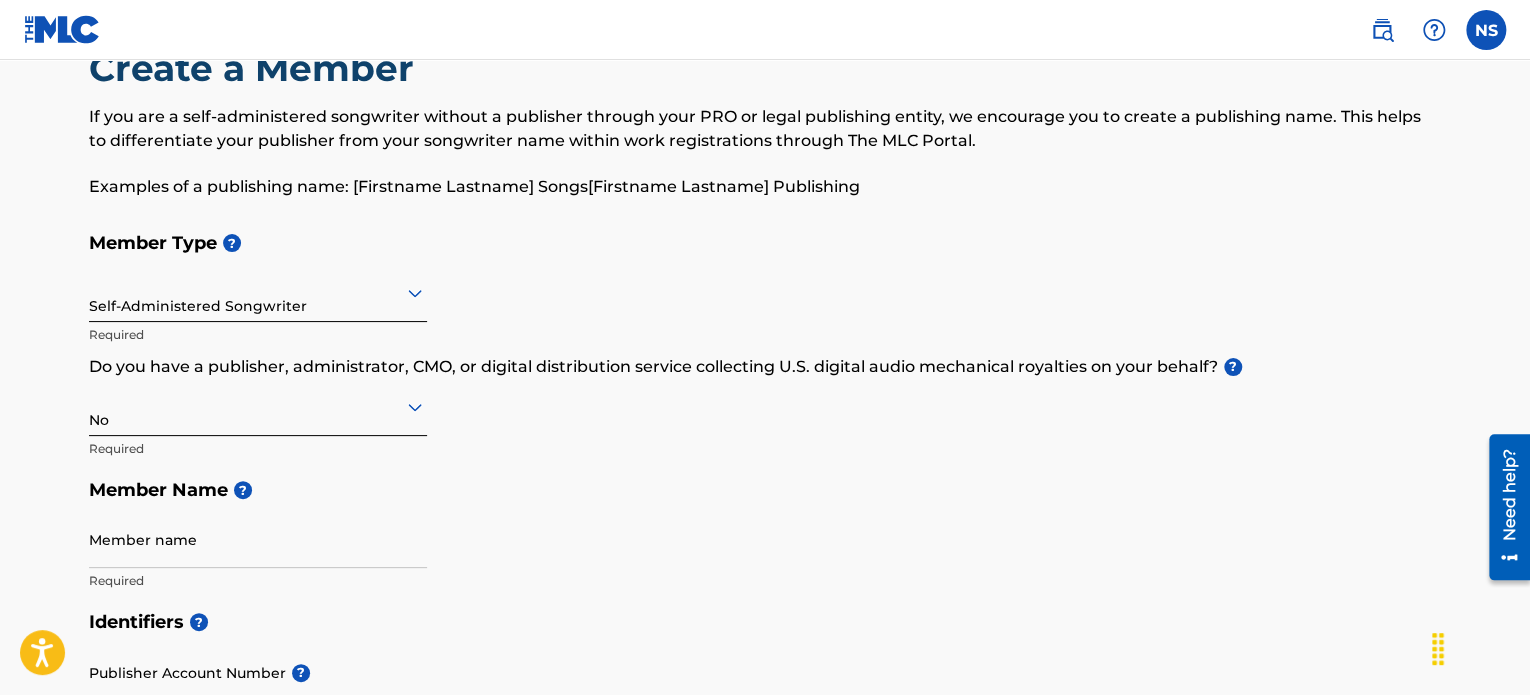 click on "Member Type ? Self-Administered Songwriter Required Do you have a publisher, administrator, CMO, or digital distribution service collecting U.S. digital audio mechanical royalties on your behalf? ? No Required Member Name ? Member name Required" at bounding box center [765, 411] 